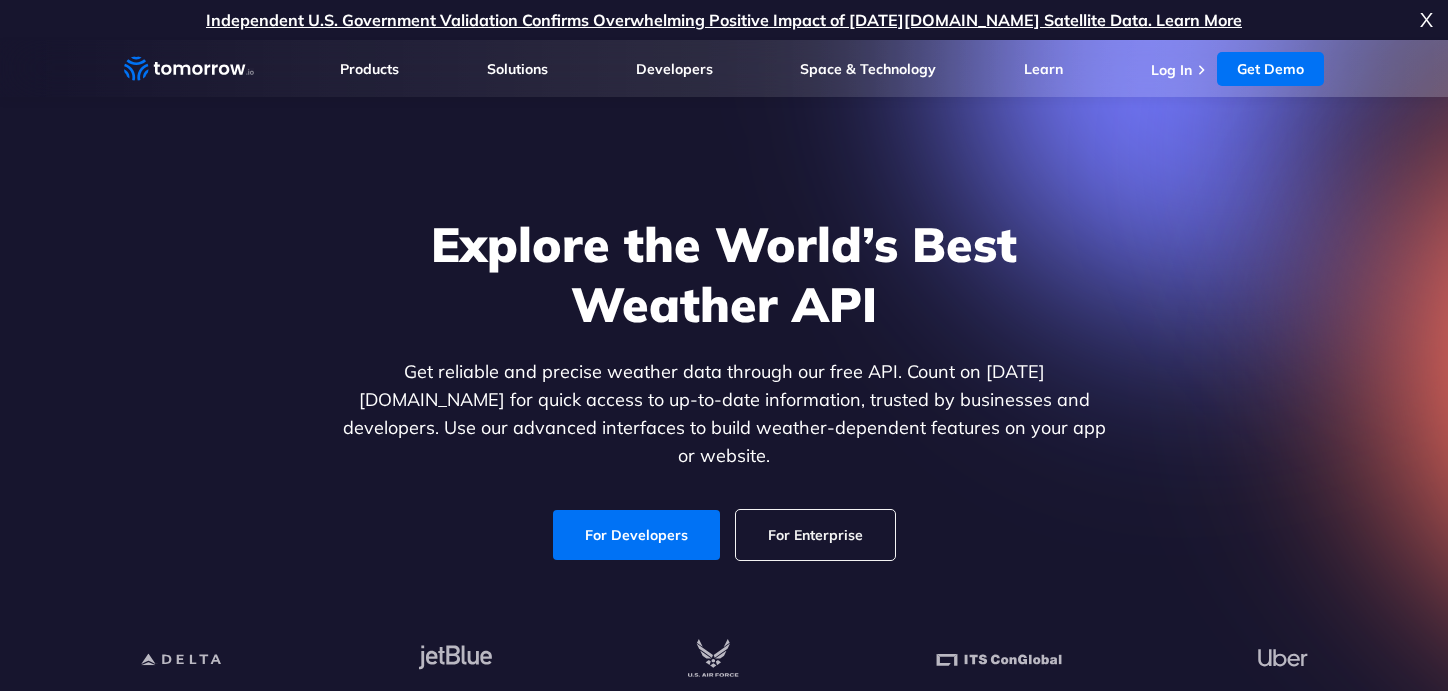 scroll, scrollTop: 0, scrollLeft: 0, axis: both 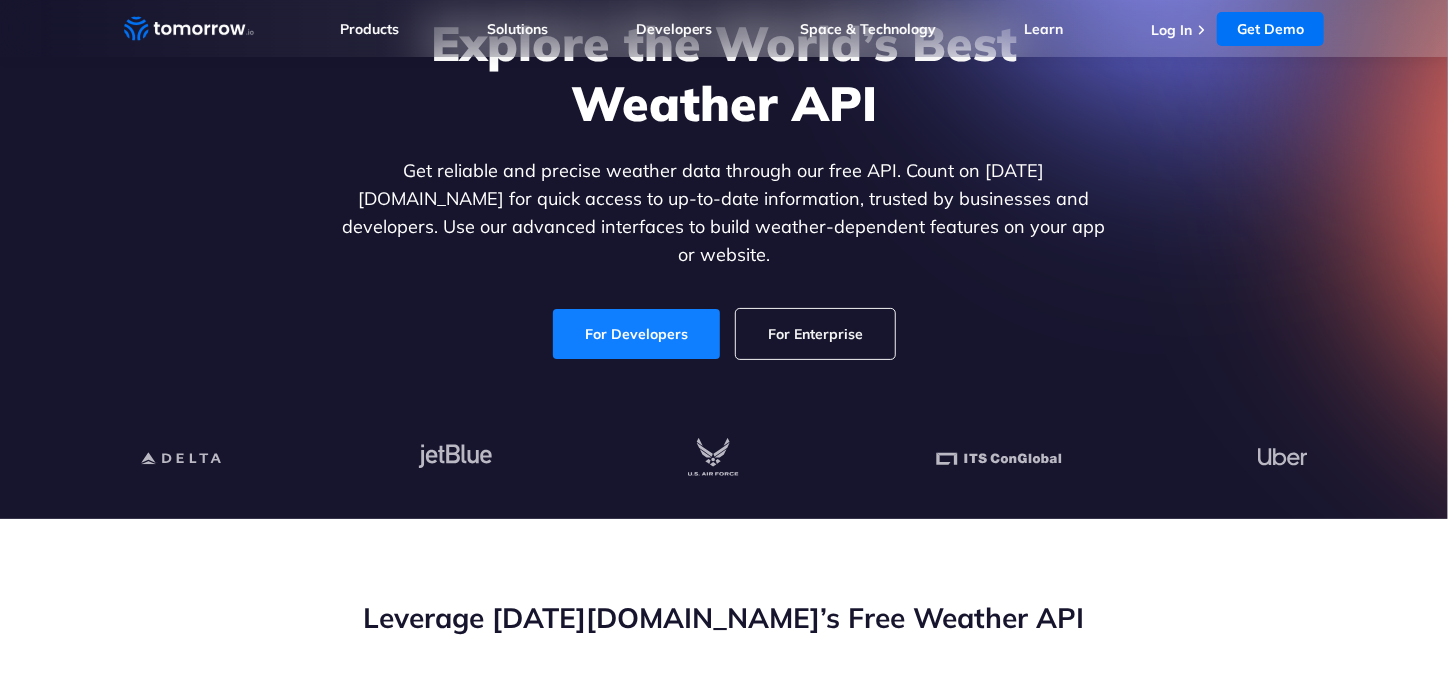 click on "For Developers" at bounding box center (636, 334) 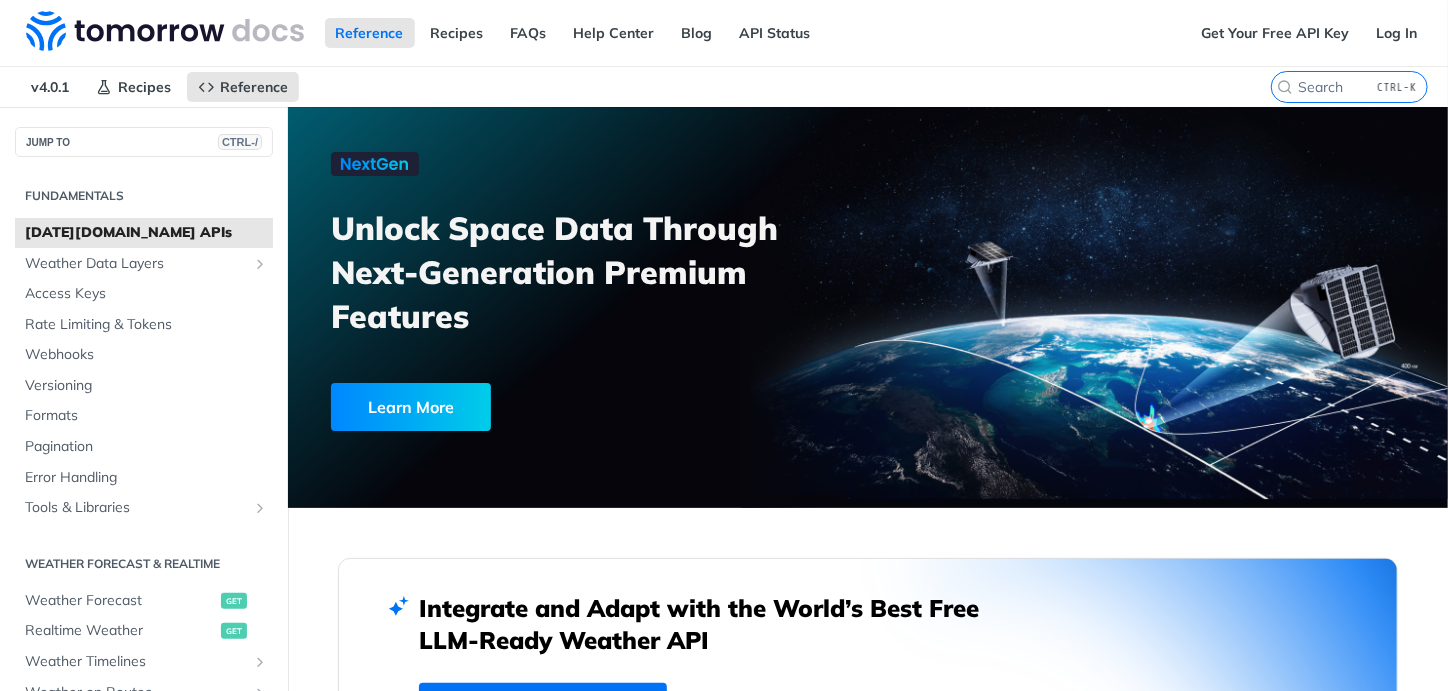 scroll, scrollTop: 128, scrollLeft: 0, axis: vertical 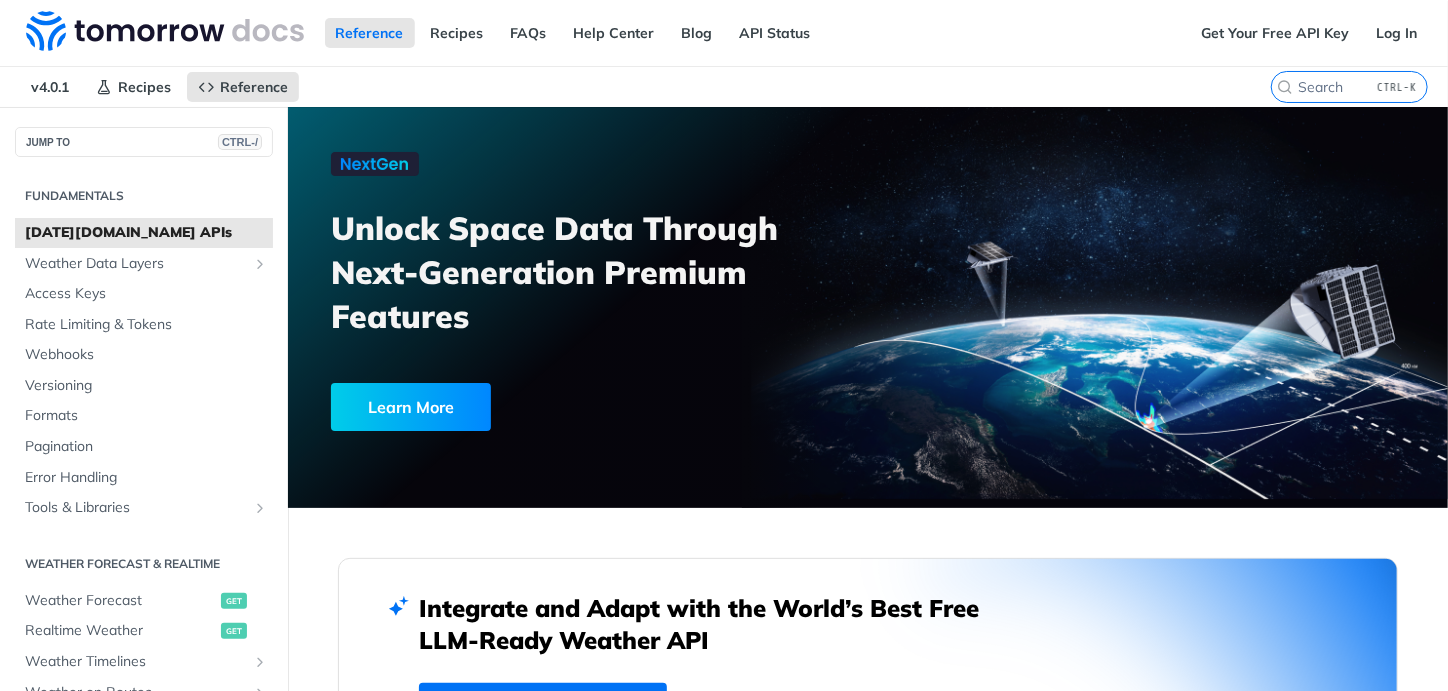 click on "Learn More" at bounding box center (411, 407) 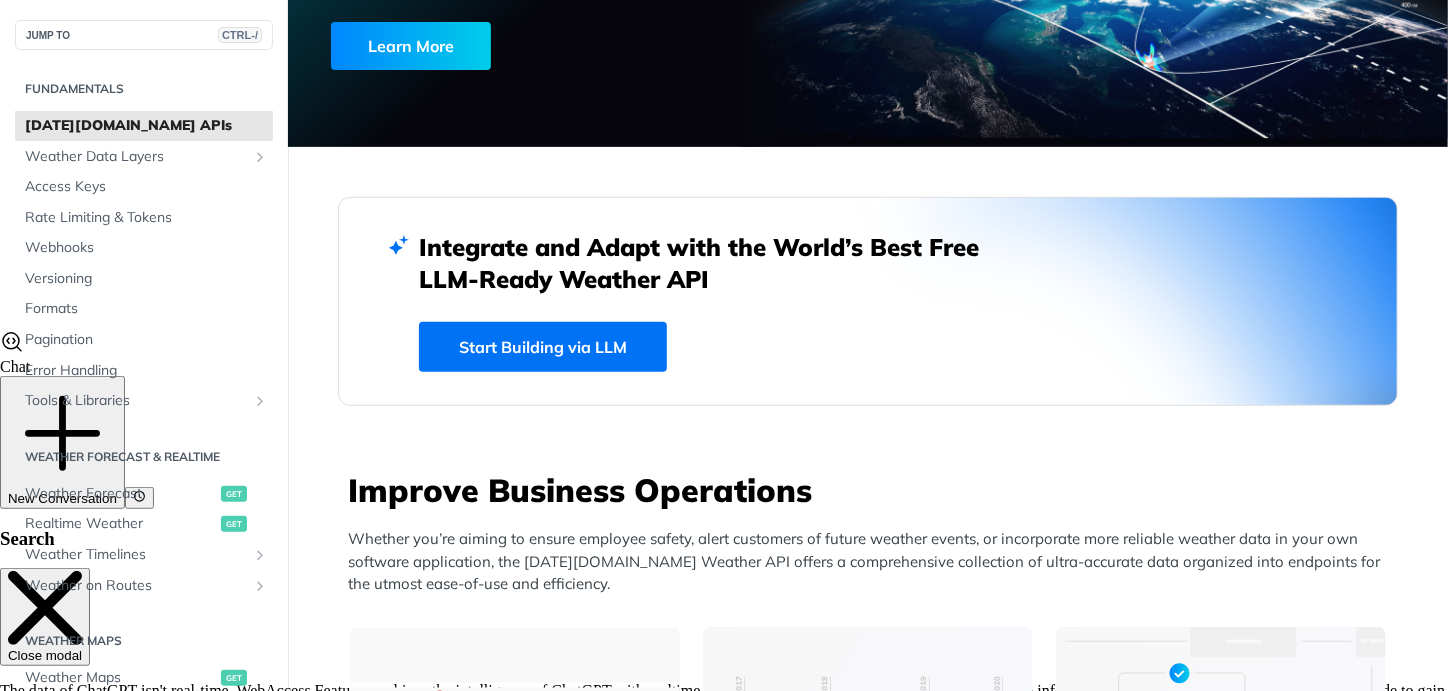 scroll, scrollTop: 362, scrollLeft: 0, axis: vertical 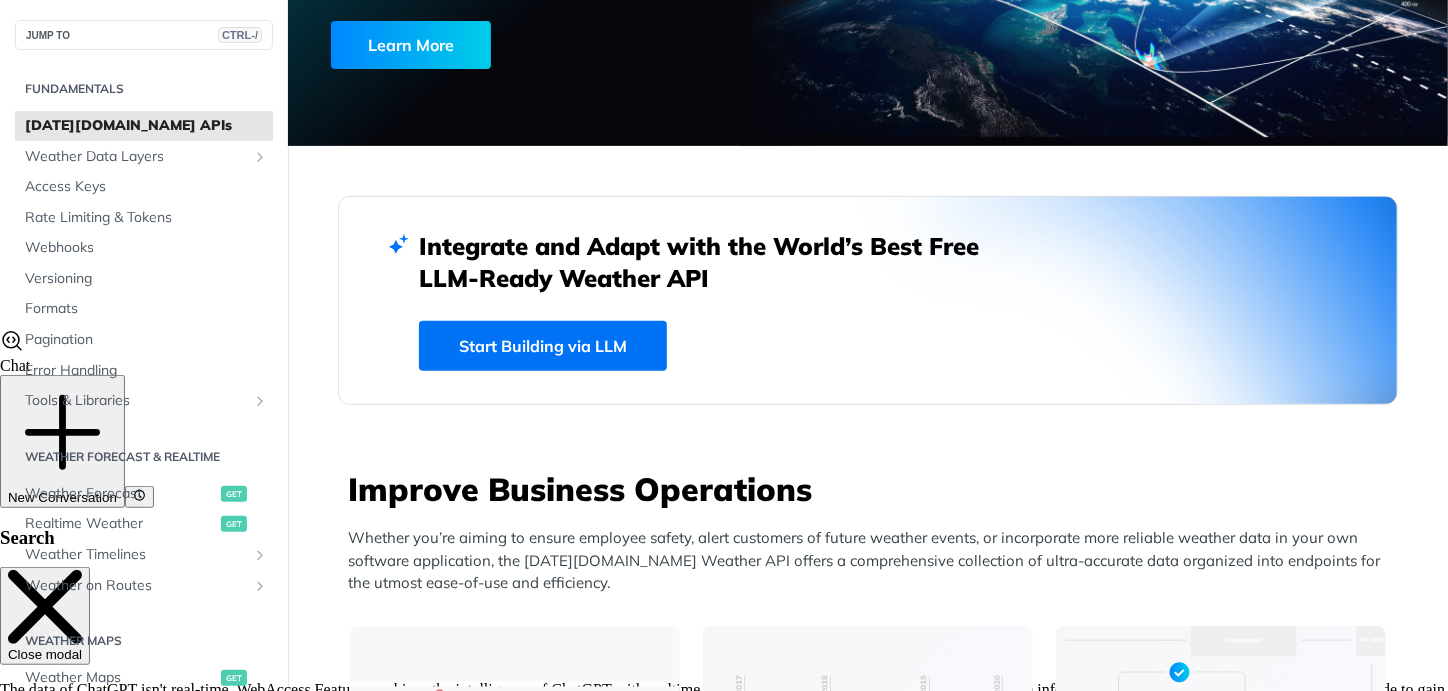 click on "Start Building via LLM" at bounding box center [543, 346] 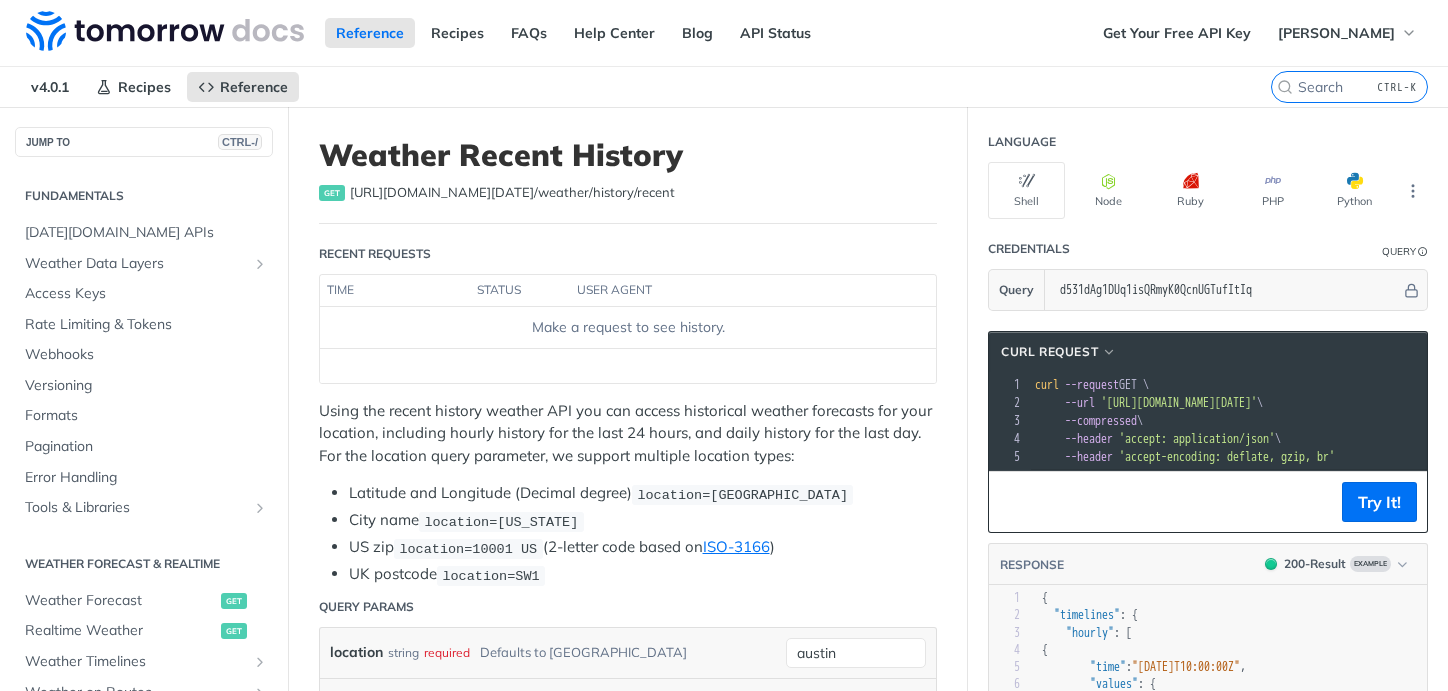 scroll, scrollTop: 0, scrollLeft: 0, axis: both 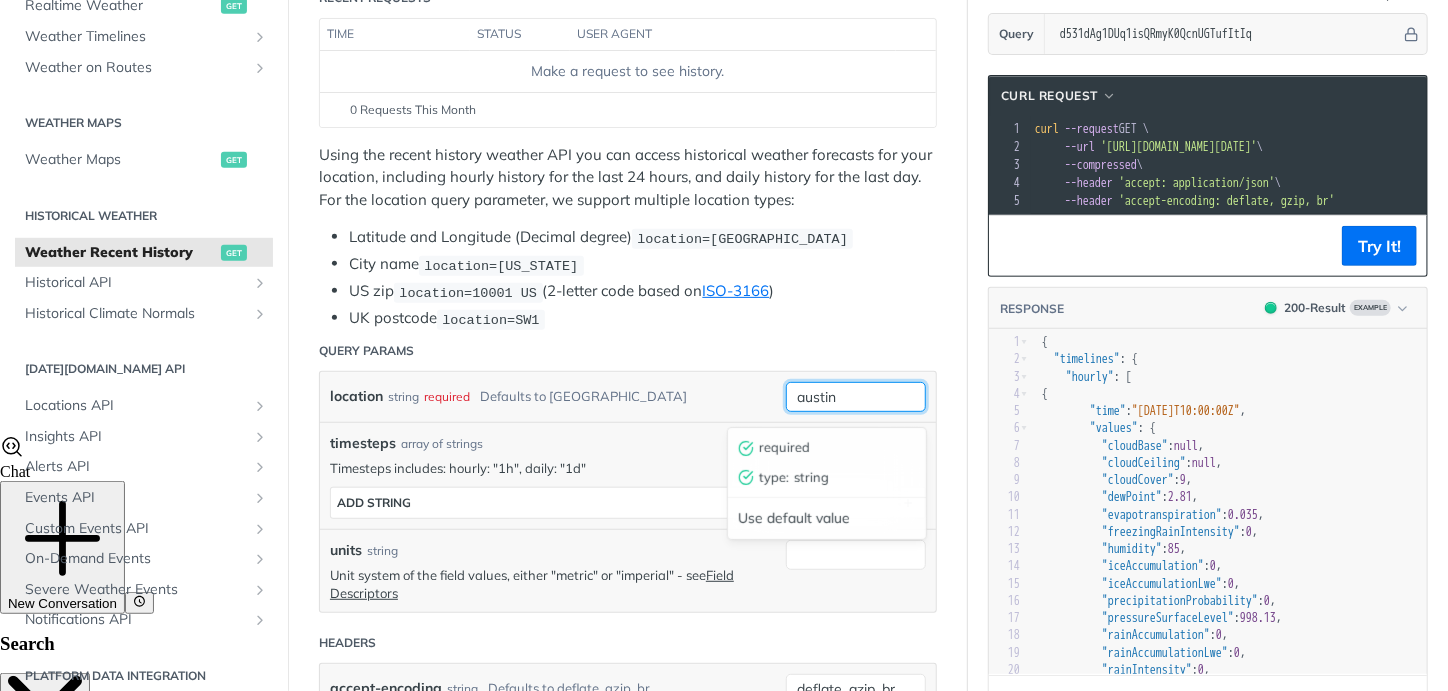 click on "austin" at bounding box center [856, 397] 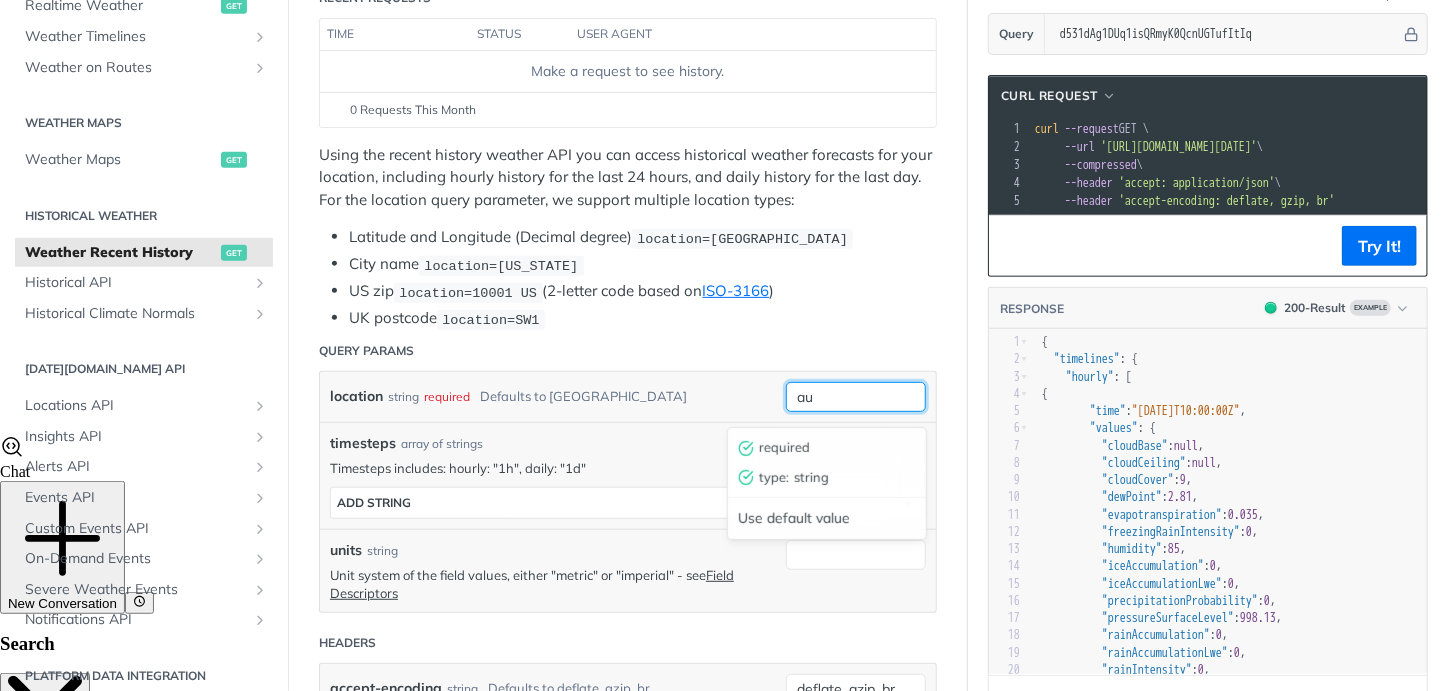 type on "a" 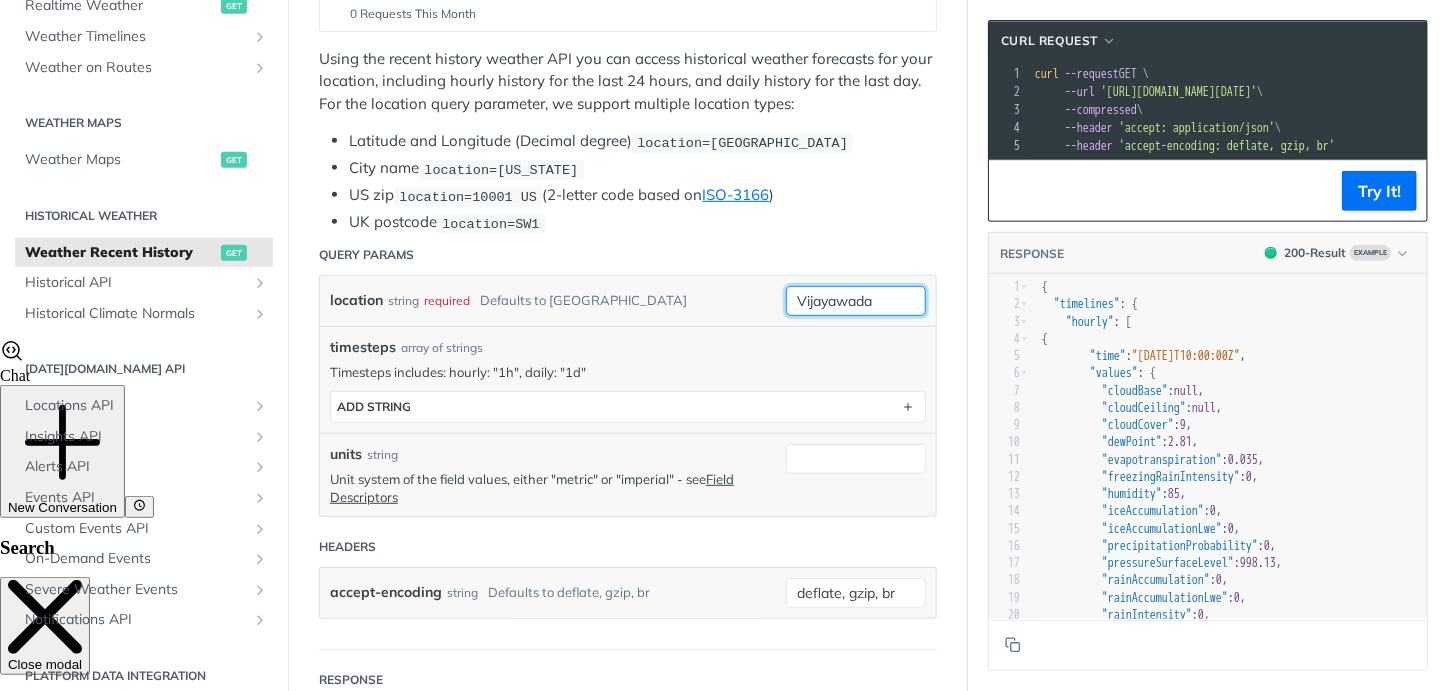 scroll, scrollTop: 354, scrollLeft: 0, axis: vertical 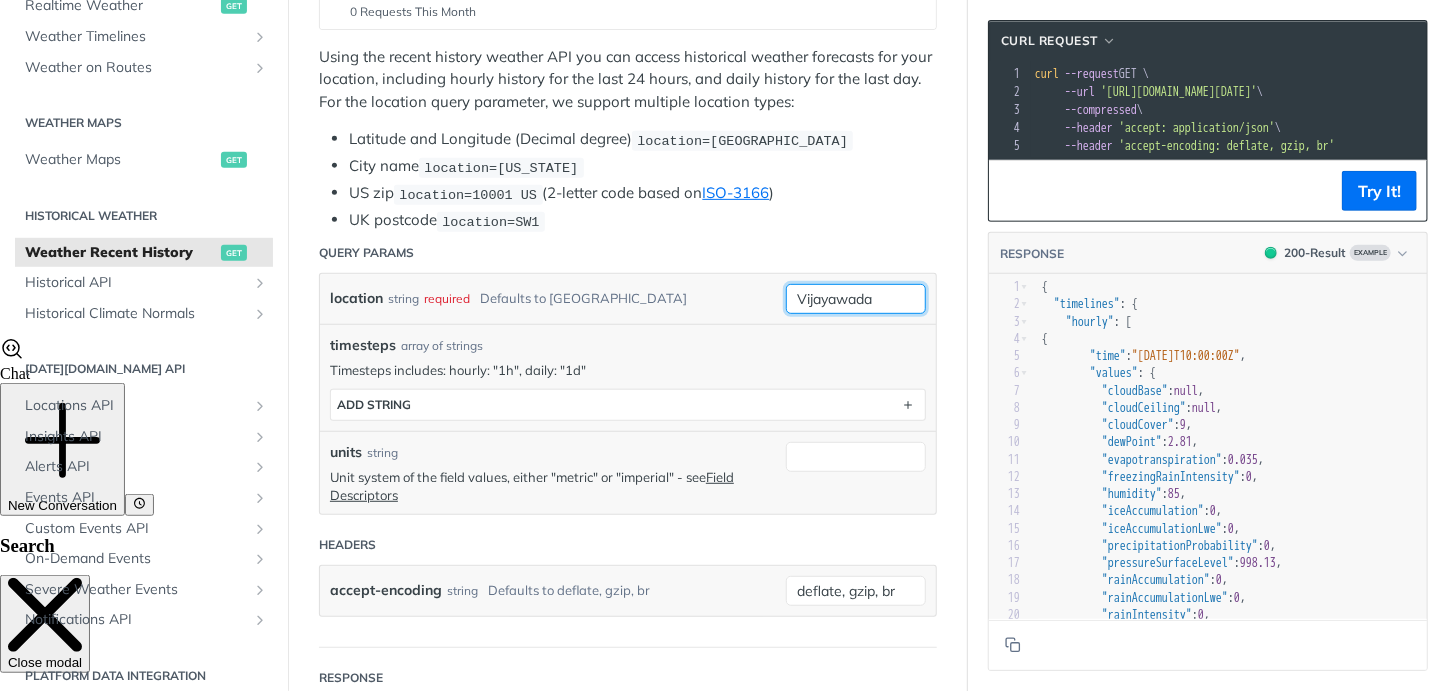 type on "Vijayawada" 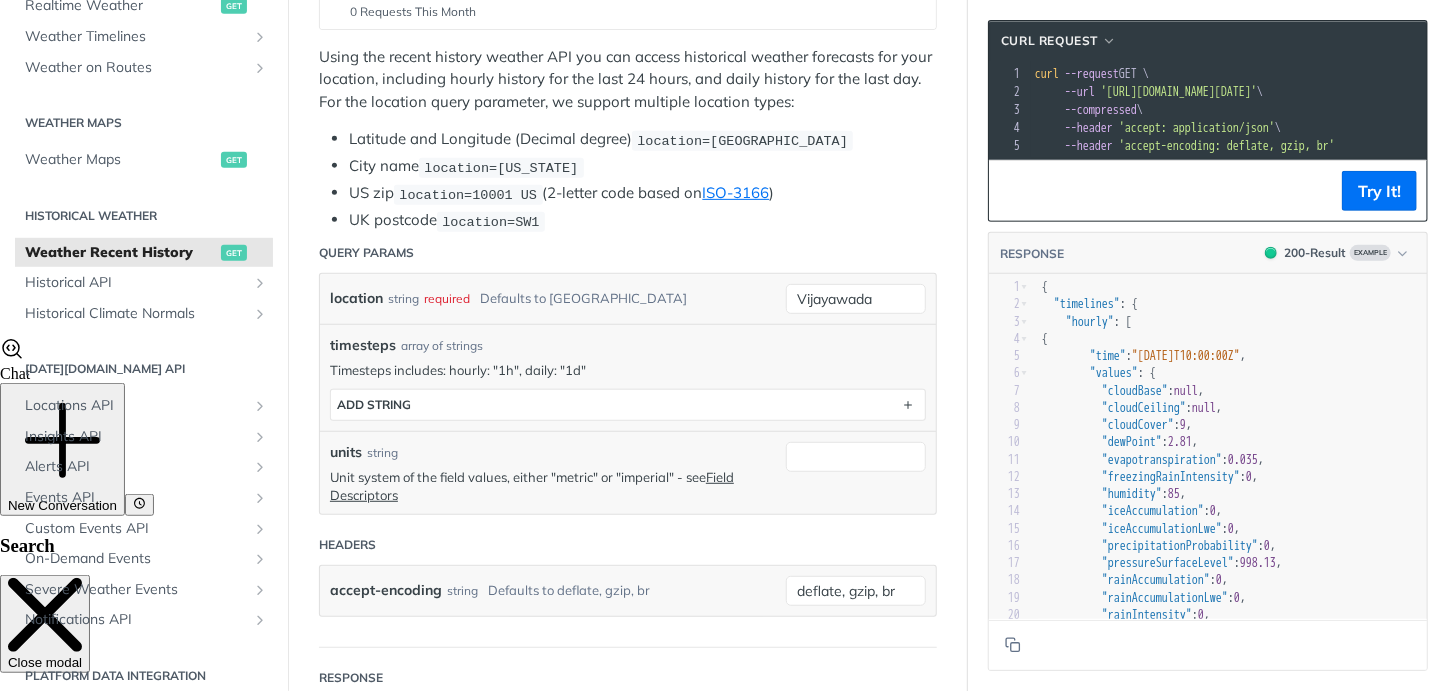 click on "Query Params" at bounding box center [628, 253] 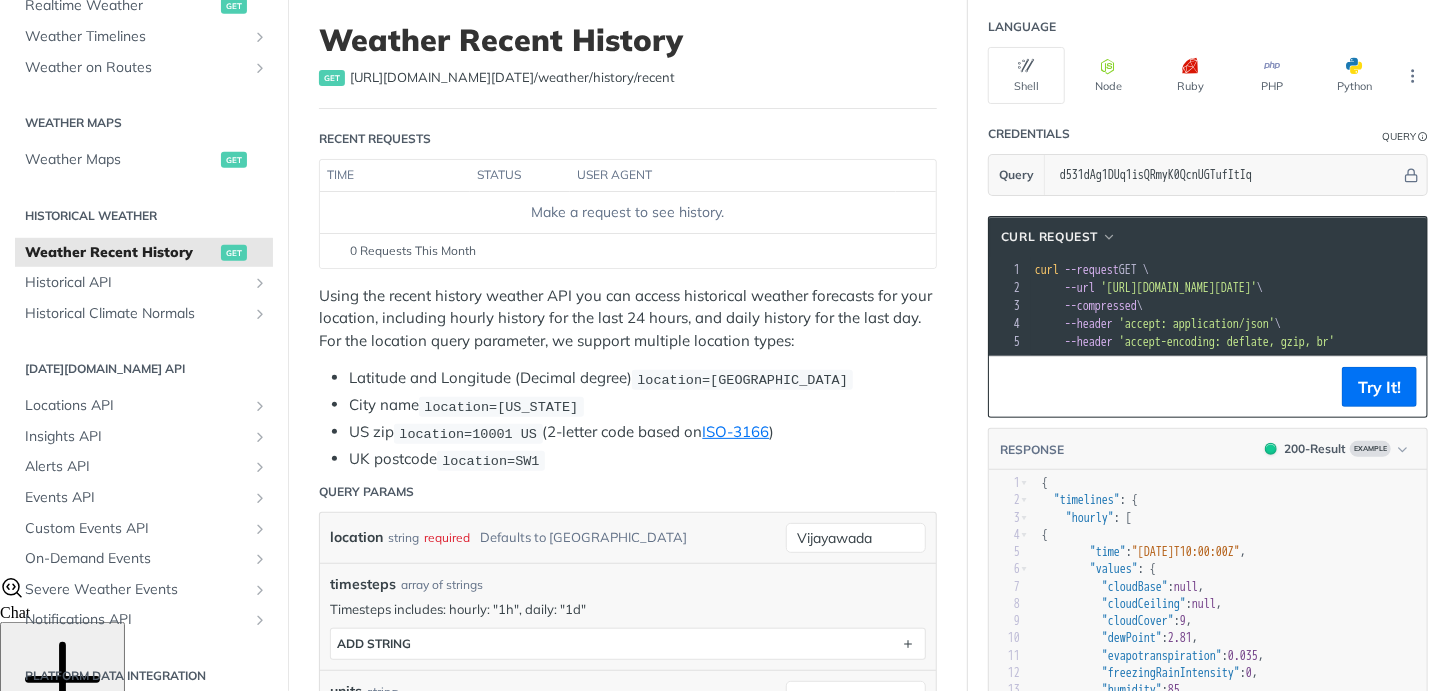 scroll, scrollTop: 0, scrollLeft: 0, axis: both 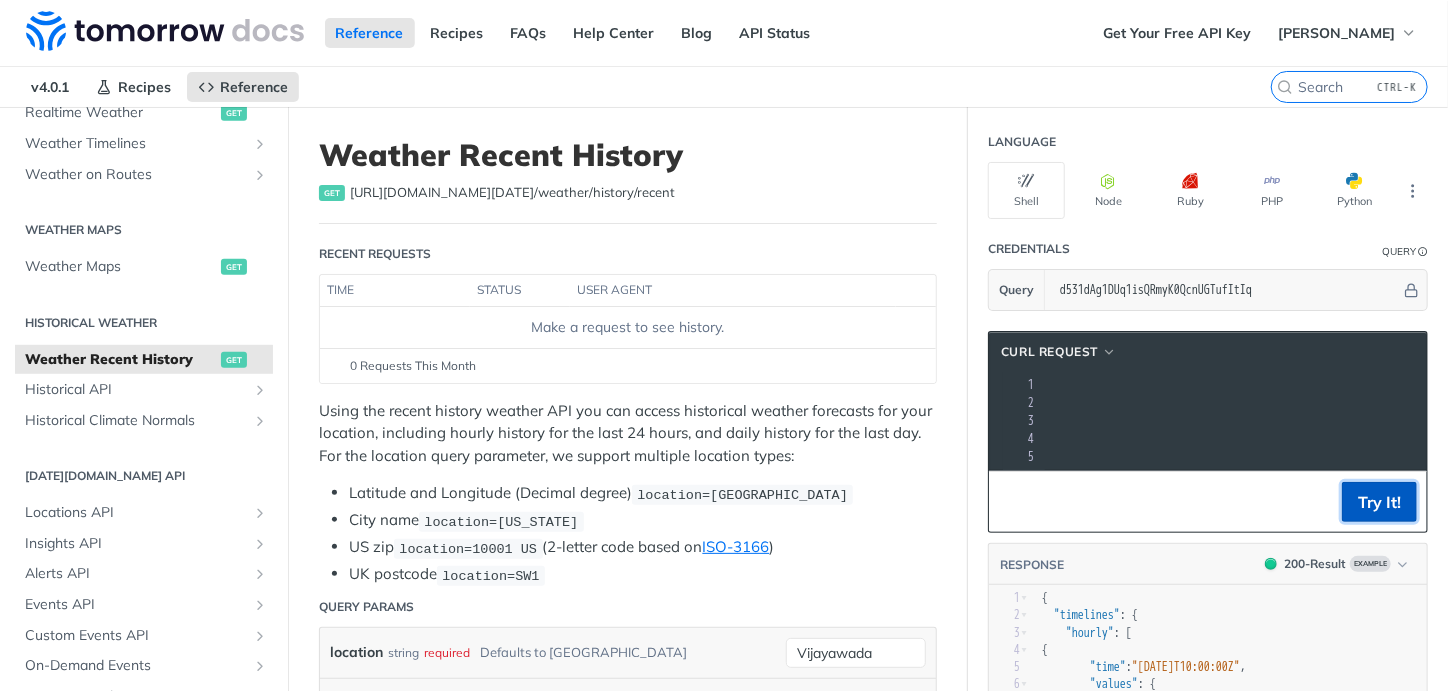 click on "Try It!" at bounding box center (1379, 502) 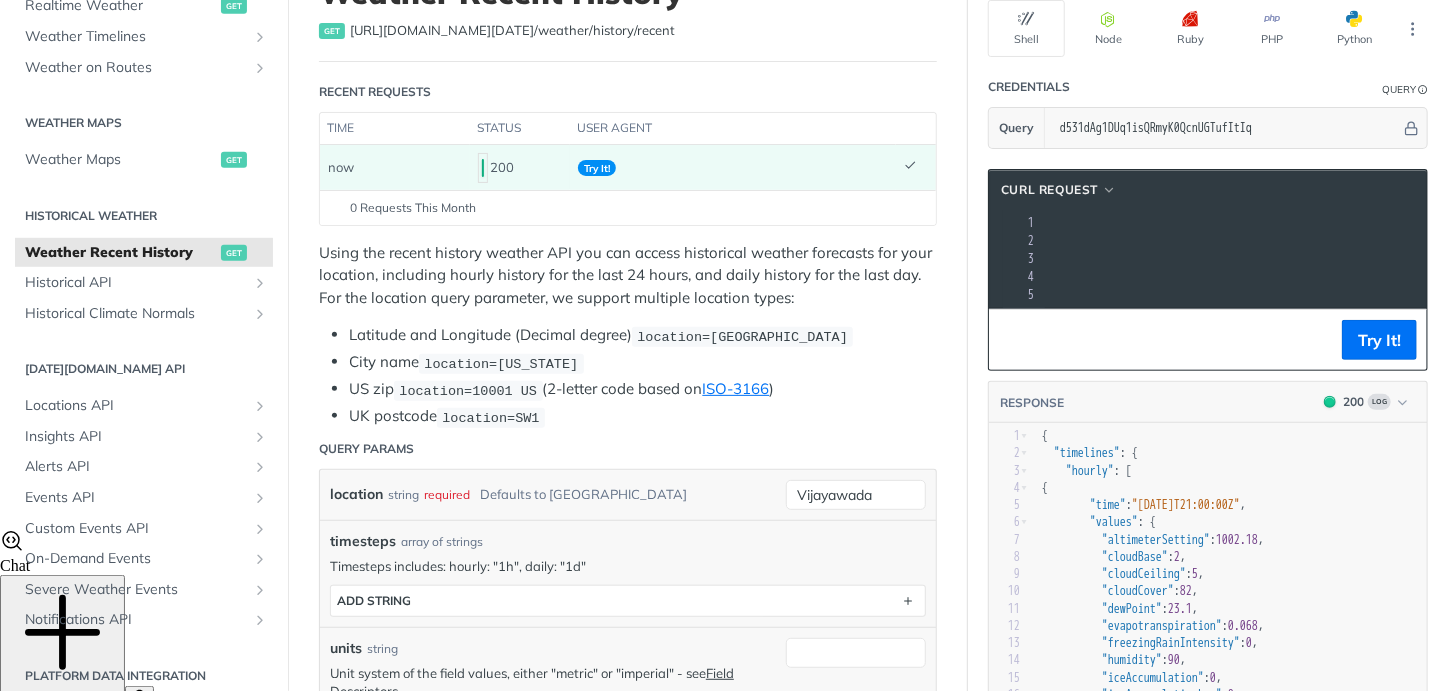 scroll, scrollTop: 9, scrollLeft: 0, axis: vertical 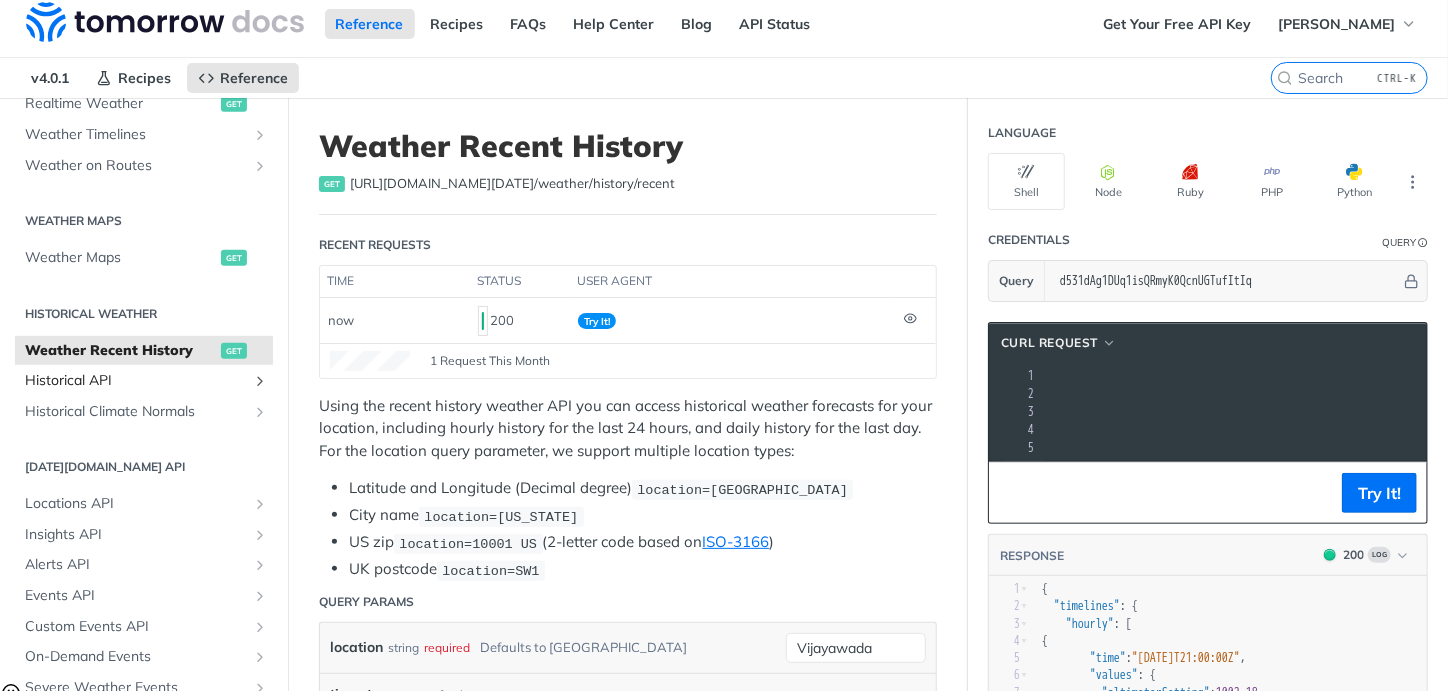 click on "Historical API" at bounding box center (144, 381) 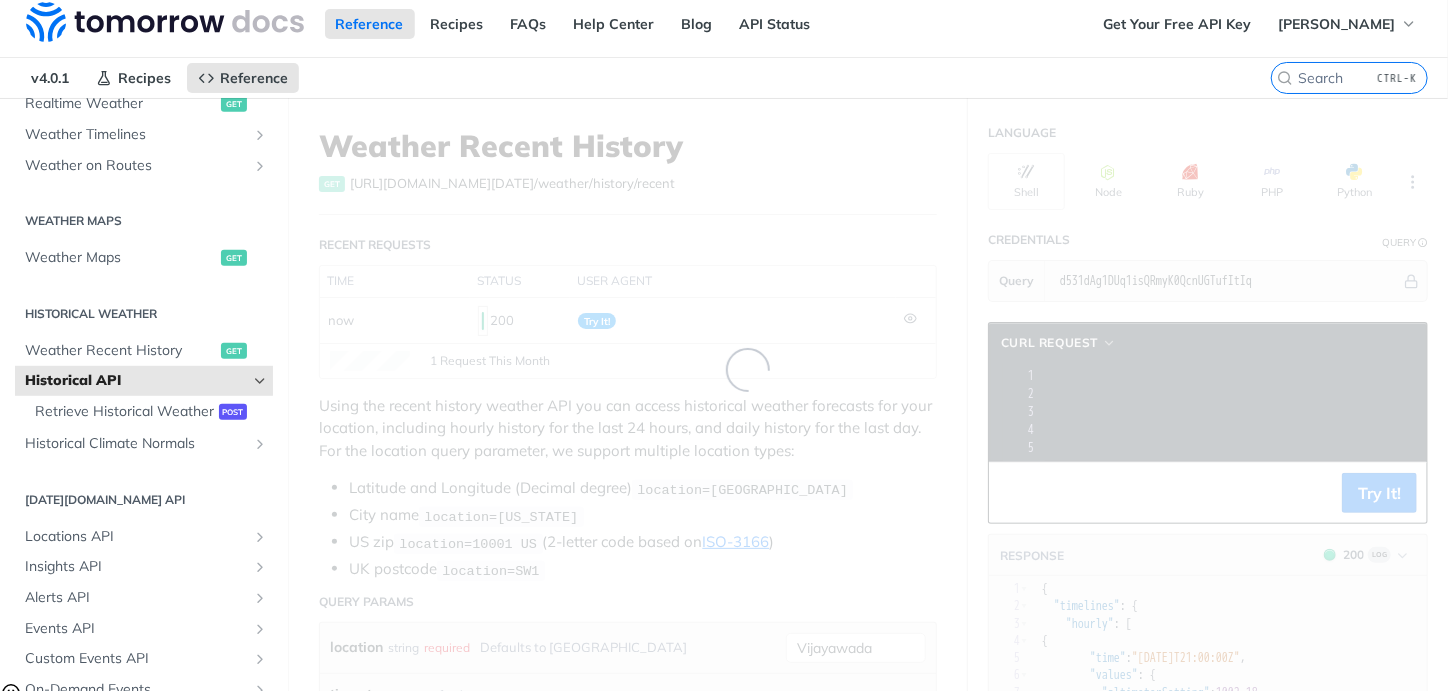 scroll, scrollTop: 0, scrollLeft: 0, axis: both 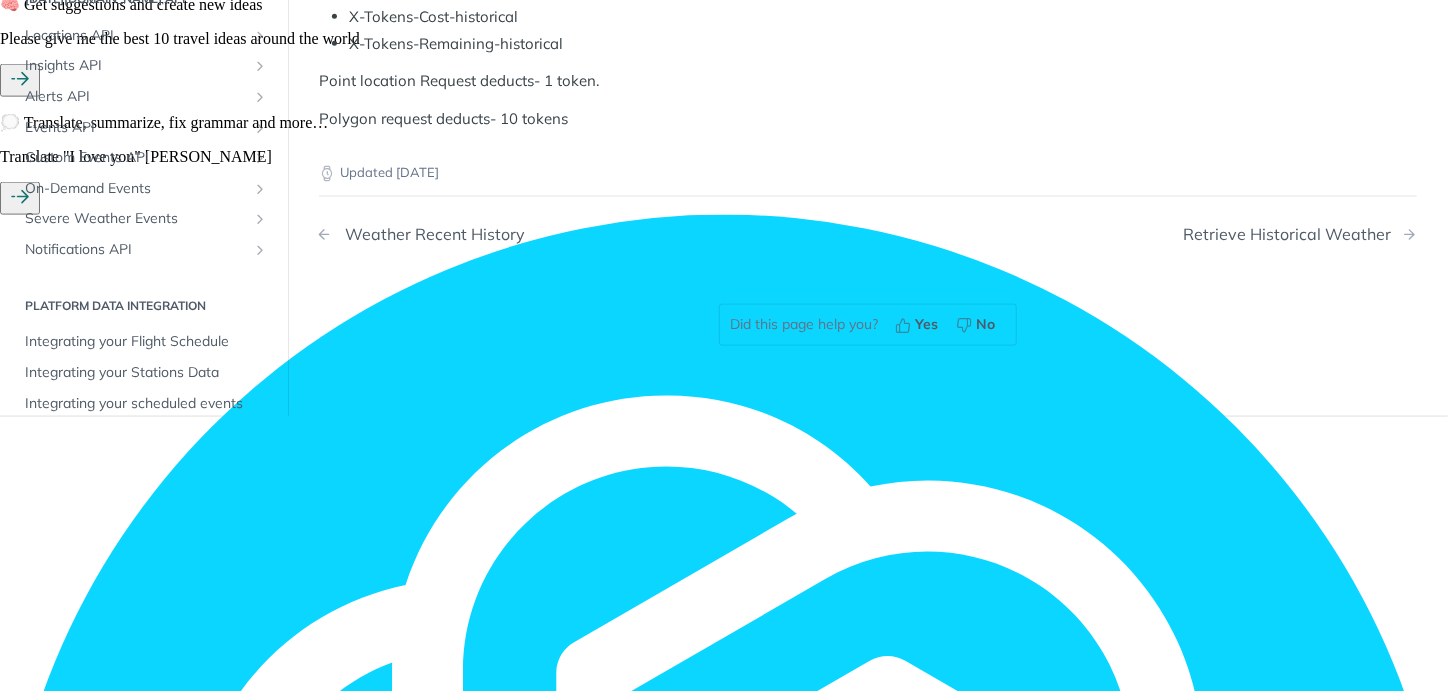 click on "Weather Recent History" at bounding box center [430, 234] 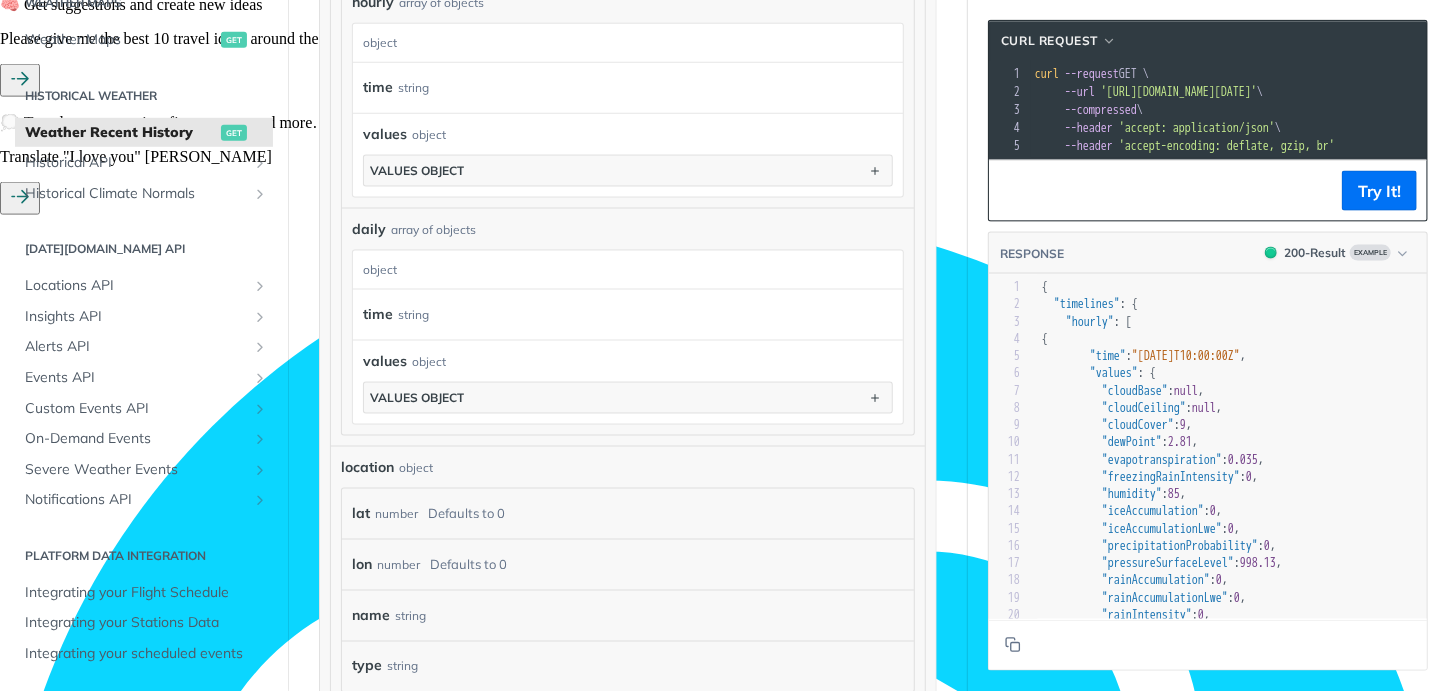 scroll, scrollTop: 69, scrollLeft: 0, axis: vertical 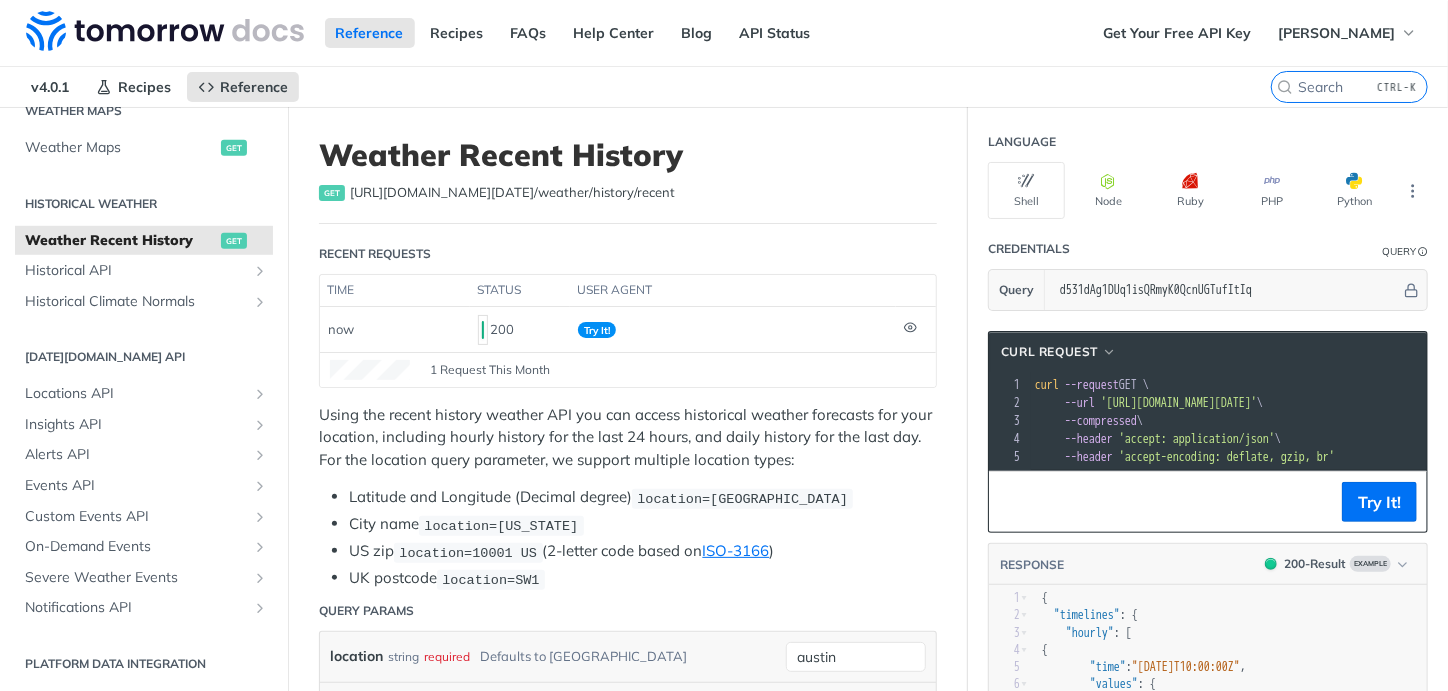 click on "Historical Weather" at bounding box center [144, 204] 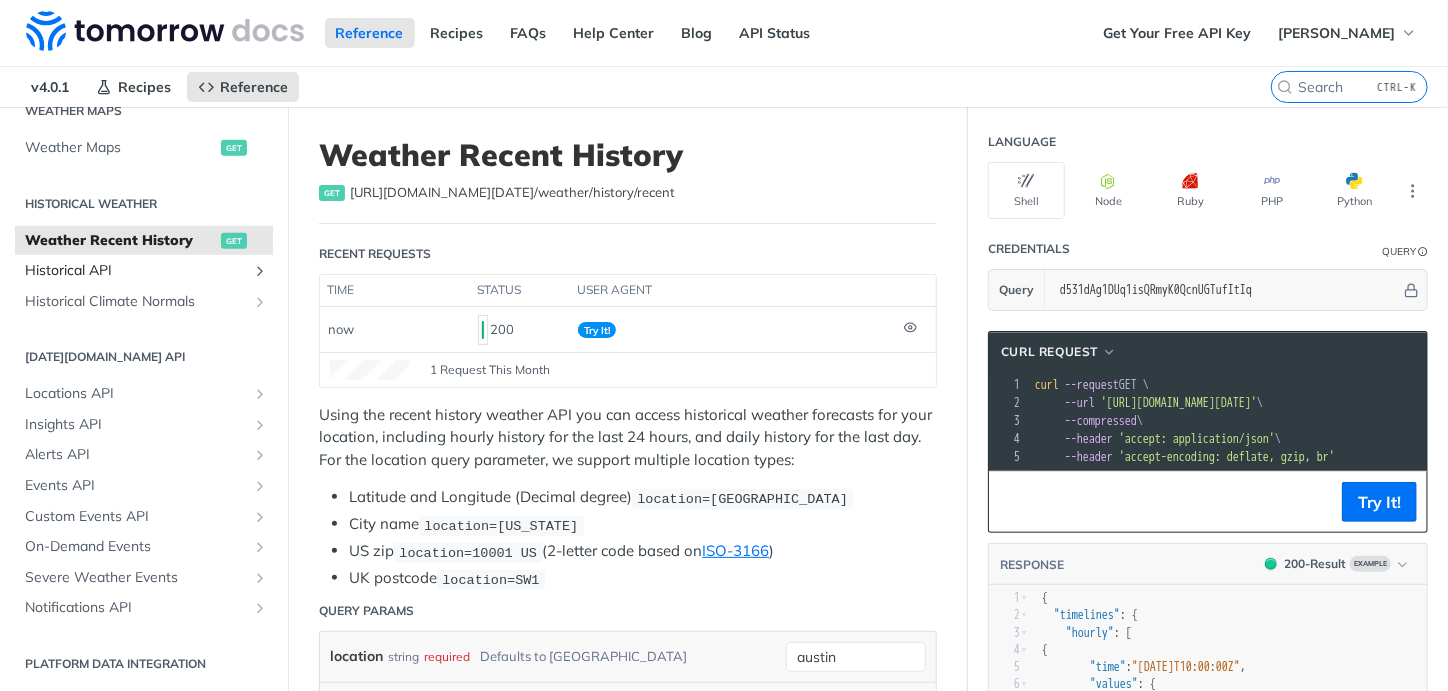 click at bounding box center (260, 271) 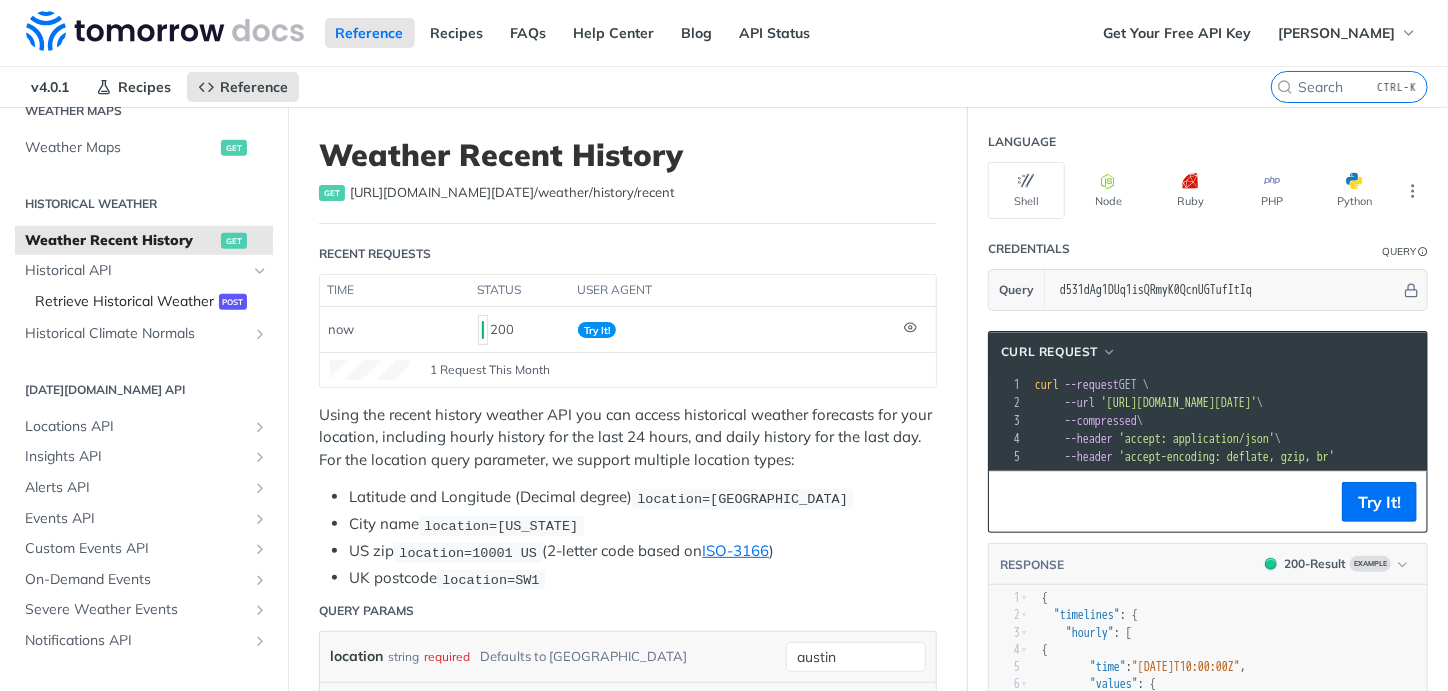 click on "Retrieve Historical Weather" at bounding box center [124, 302] 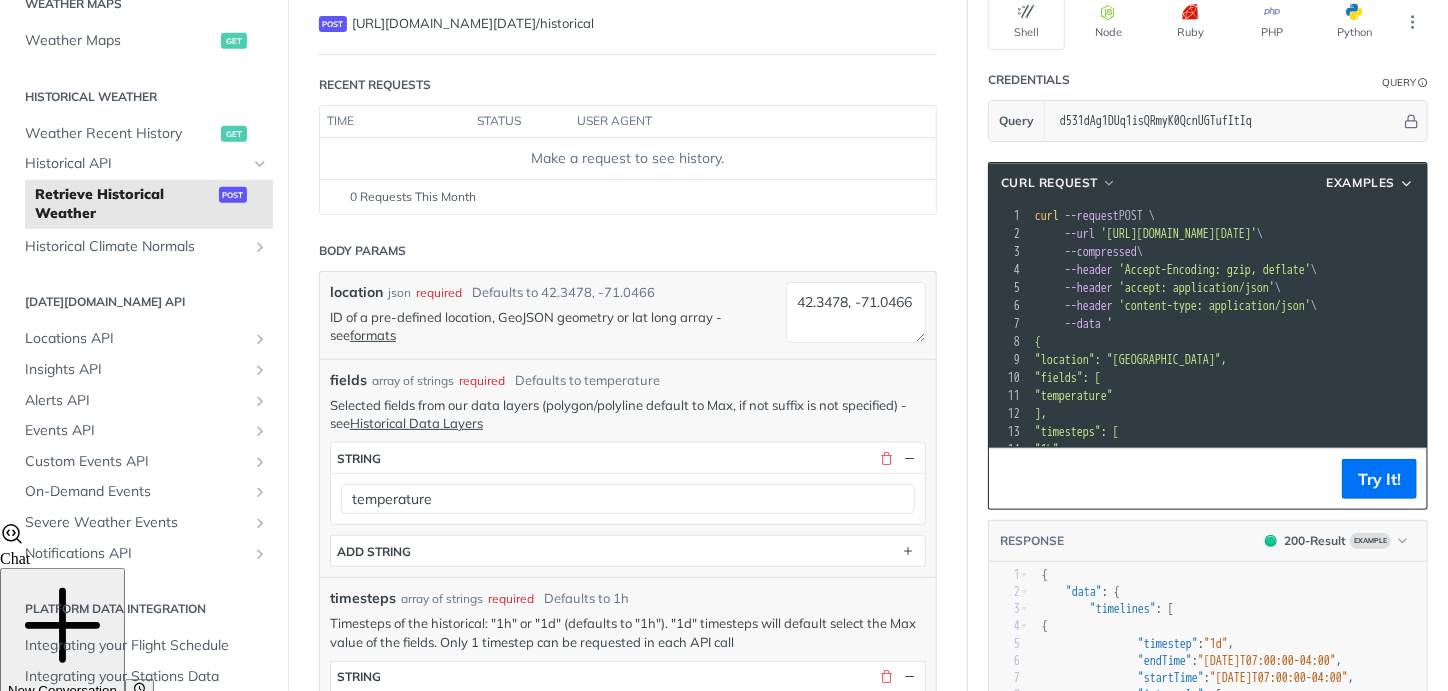 scroll, scrollTop: 124, scrollLeft: 0, axis: vertical 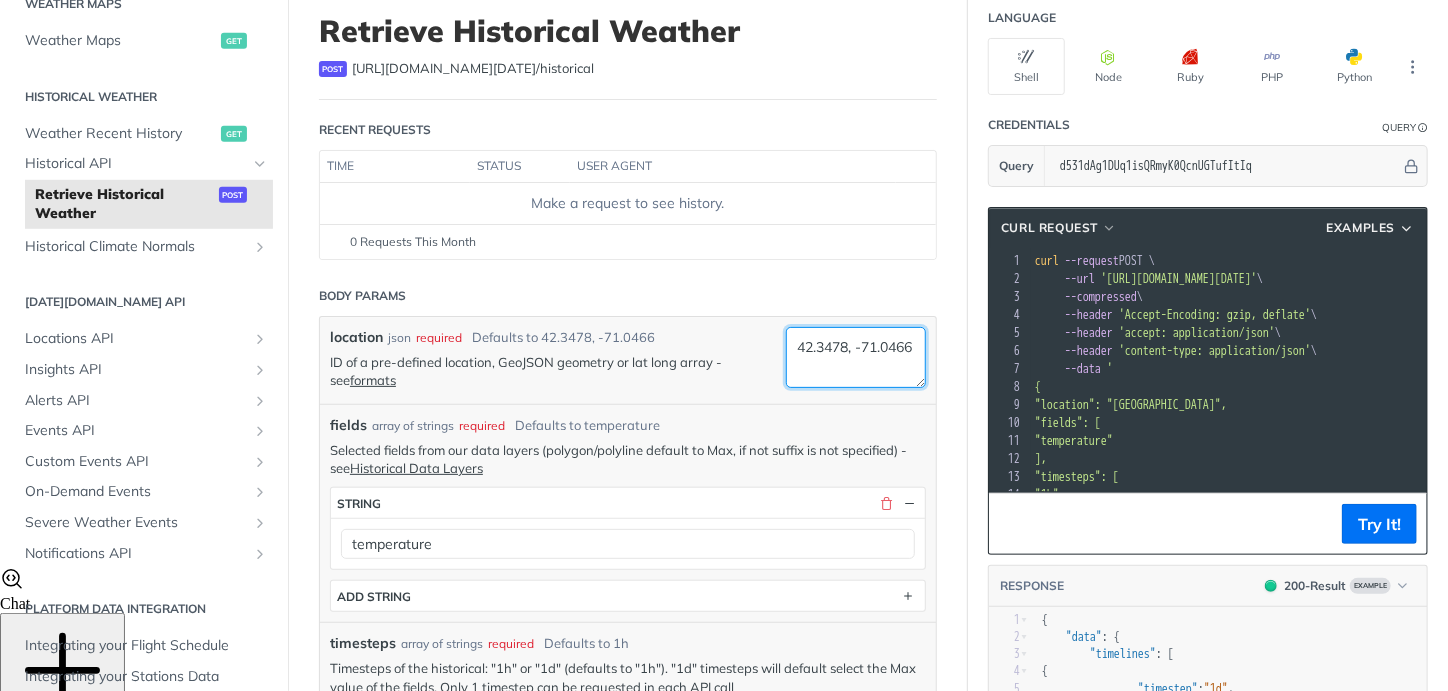 click on "42.3478, -71.0466" at bounding box center (856, 357) 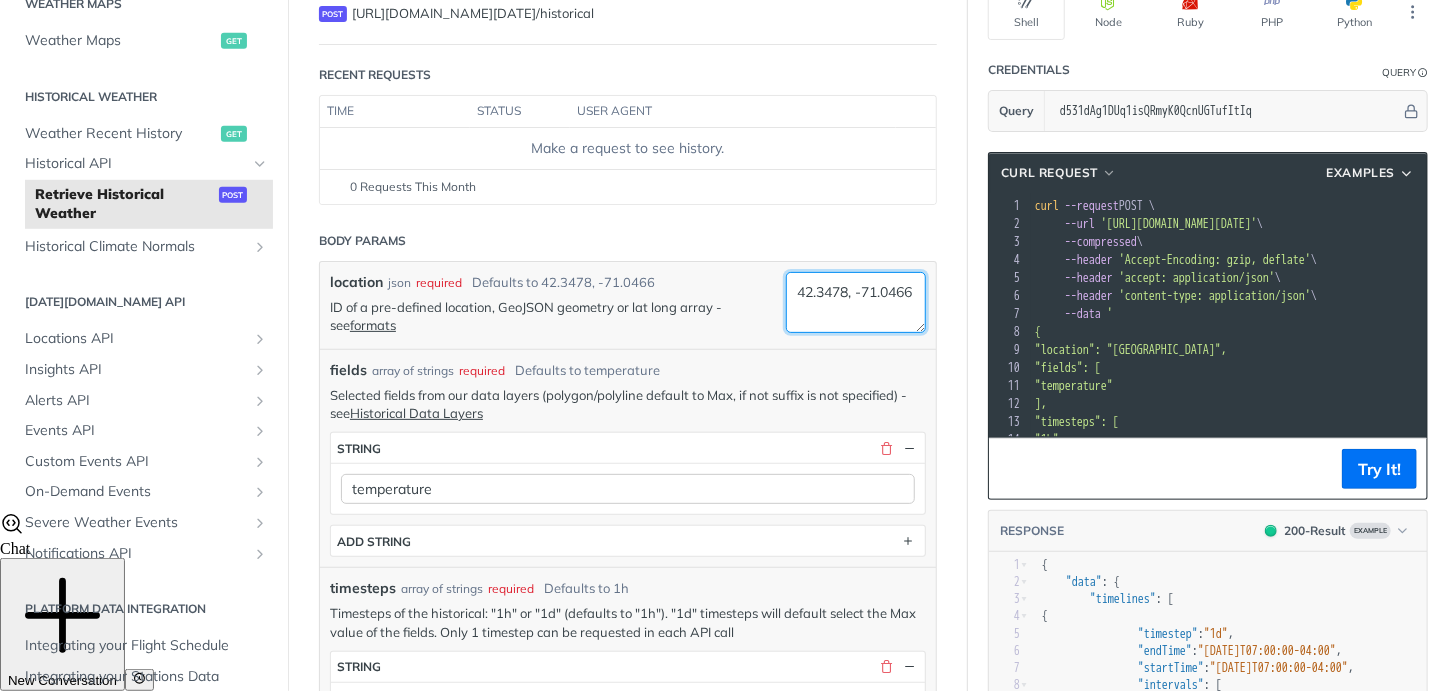 scroll, scrollTop: 0, scrollLeft: 0, axis: both 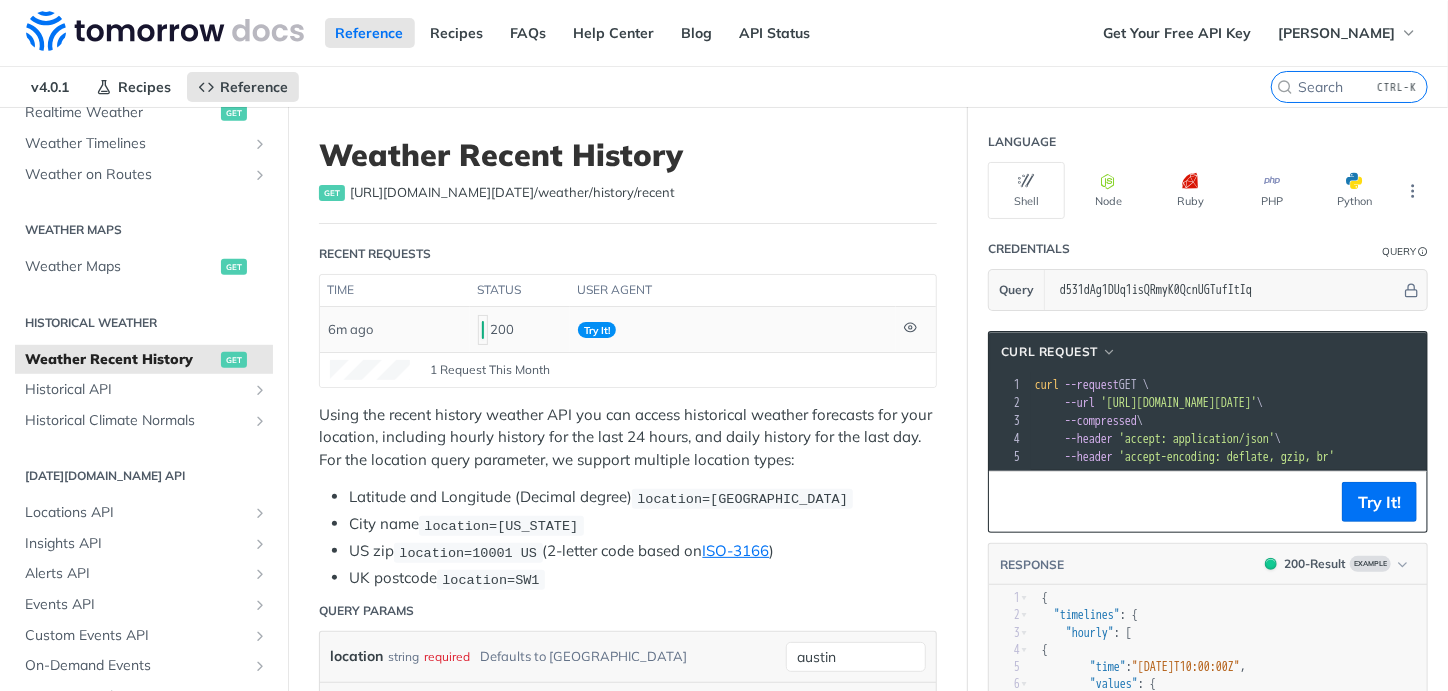 click on "Try It!" at bounding box center (597, 330) 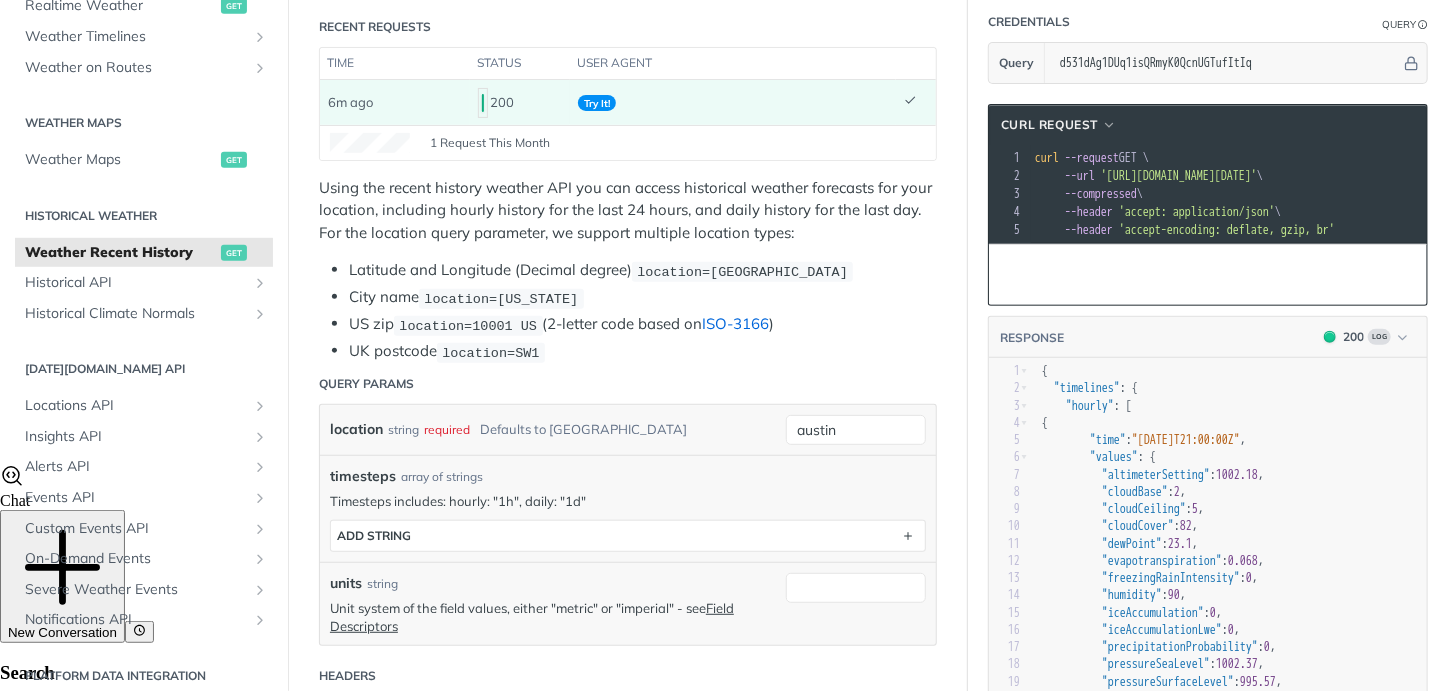 scroll, scrollTop: 226, scrollLeft: 0, axis: vertical 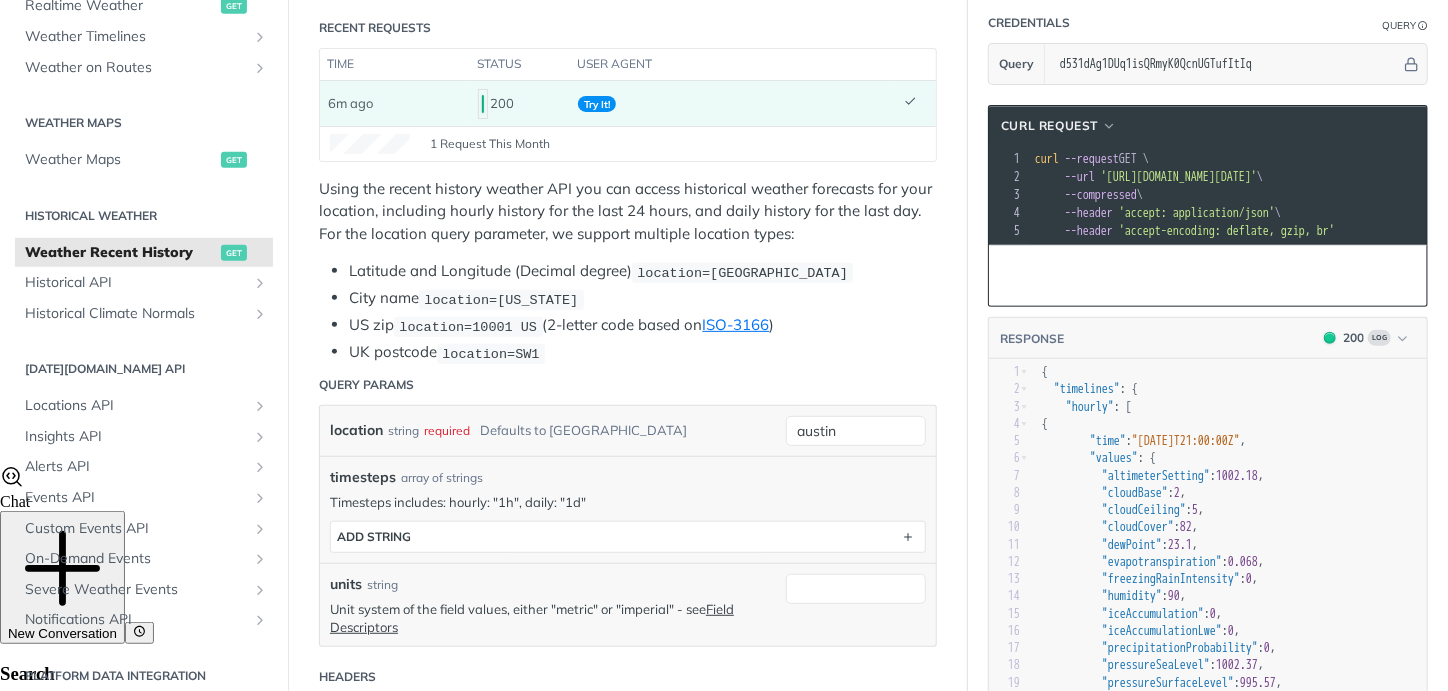 click on "Weather Recent History get" at bounding box center (144, 253) 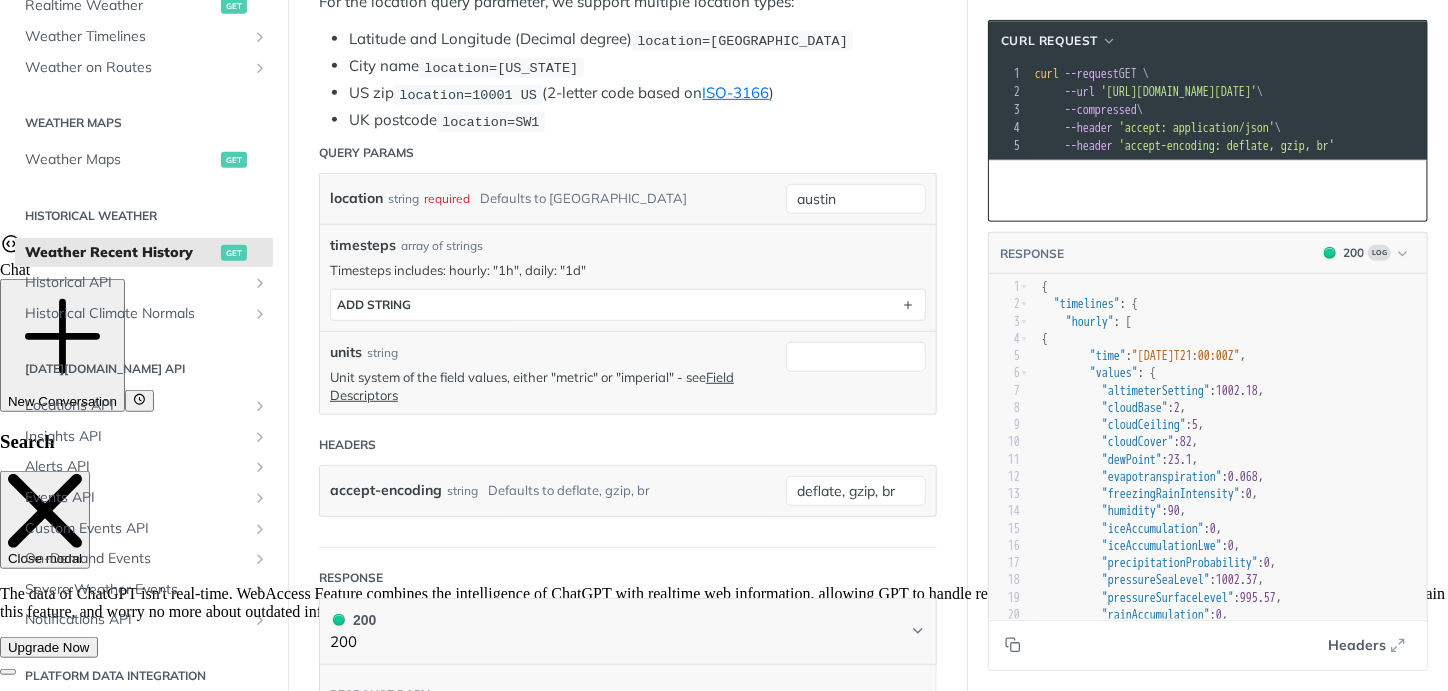 scroll, scrollTop: 294, scrollLeft: 0, axis: vertical 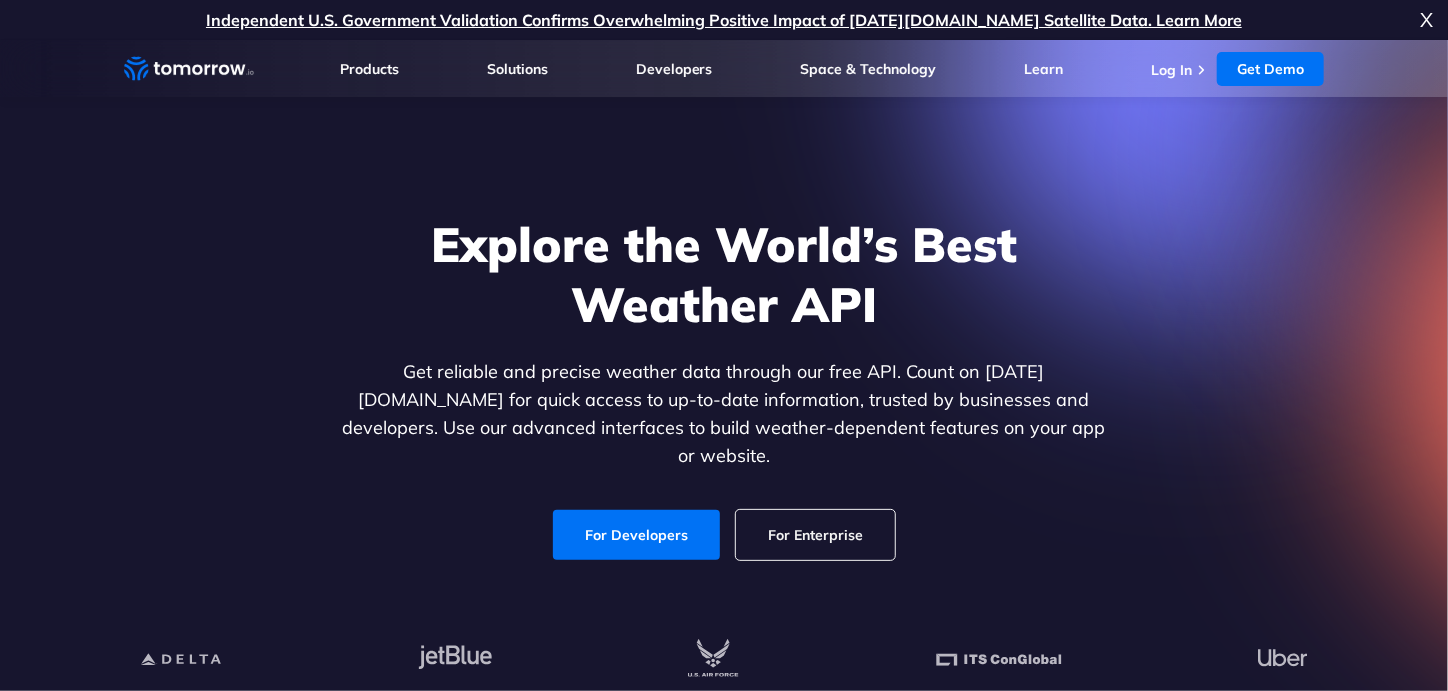 click on "Log In" at bounding box center [1181, 69] 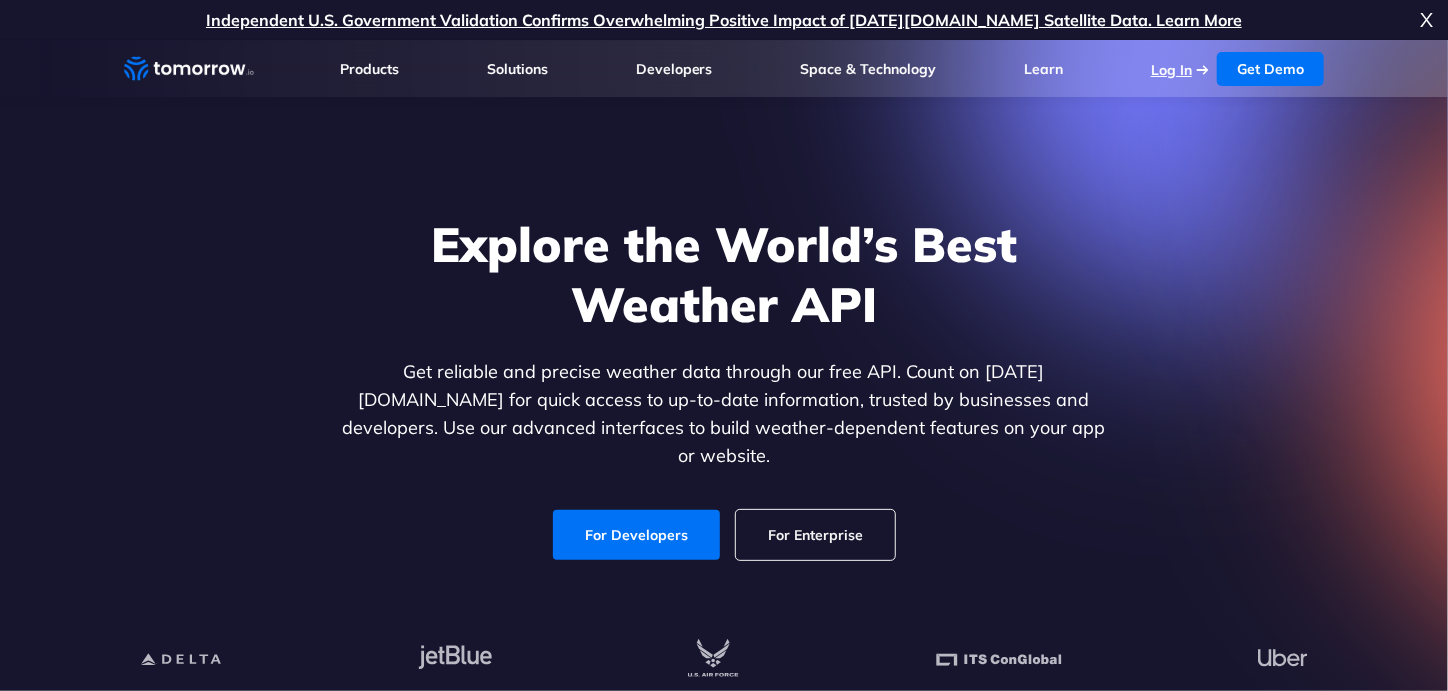 click on "Log In" at bounding box center [1171, 70] 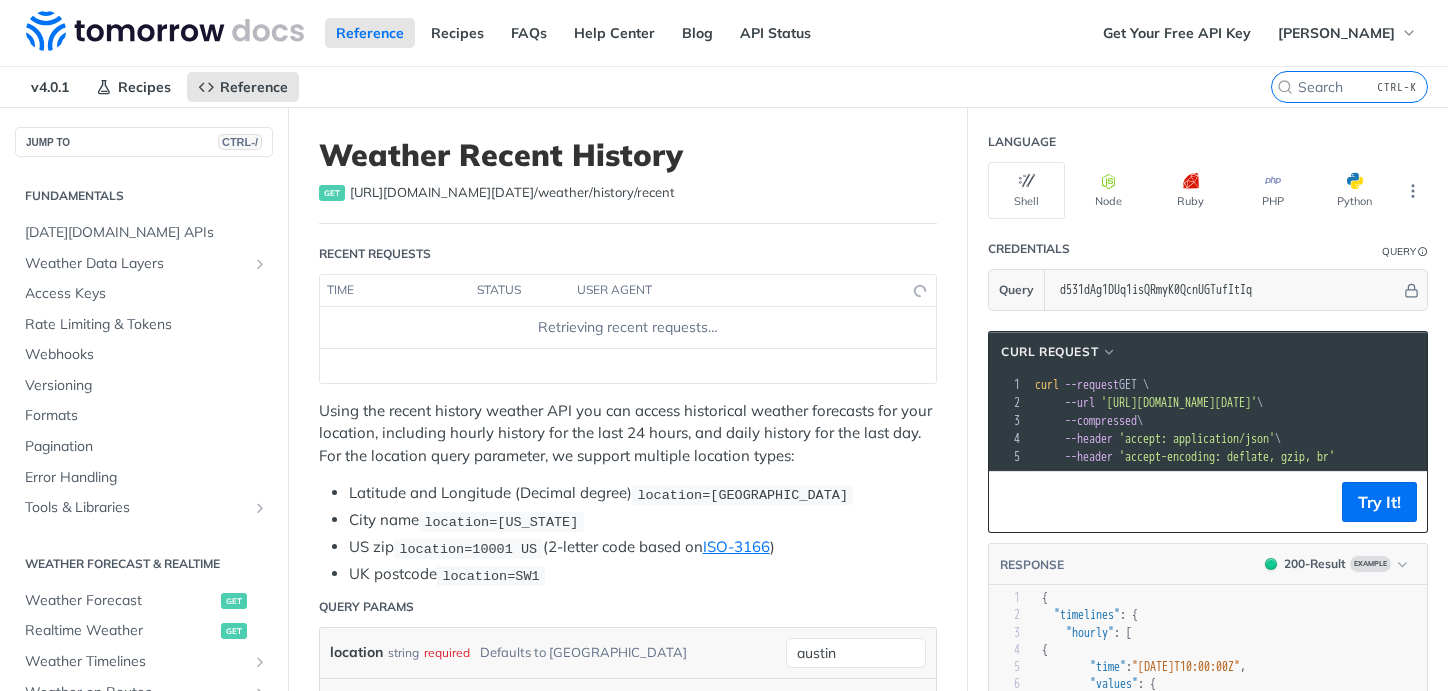 scroll, scrollTop: 0, scrollLeft: 0, axis: both 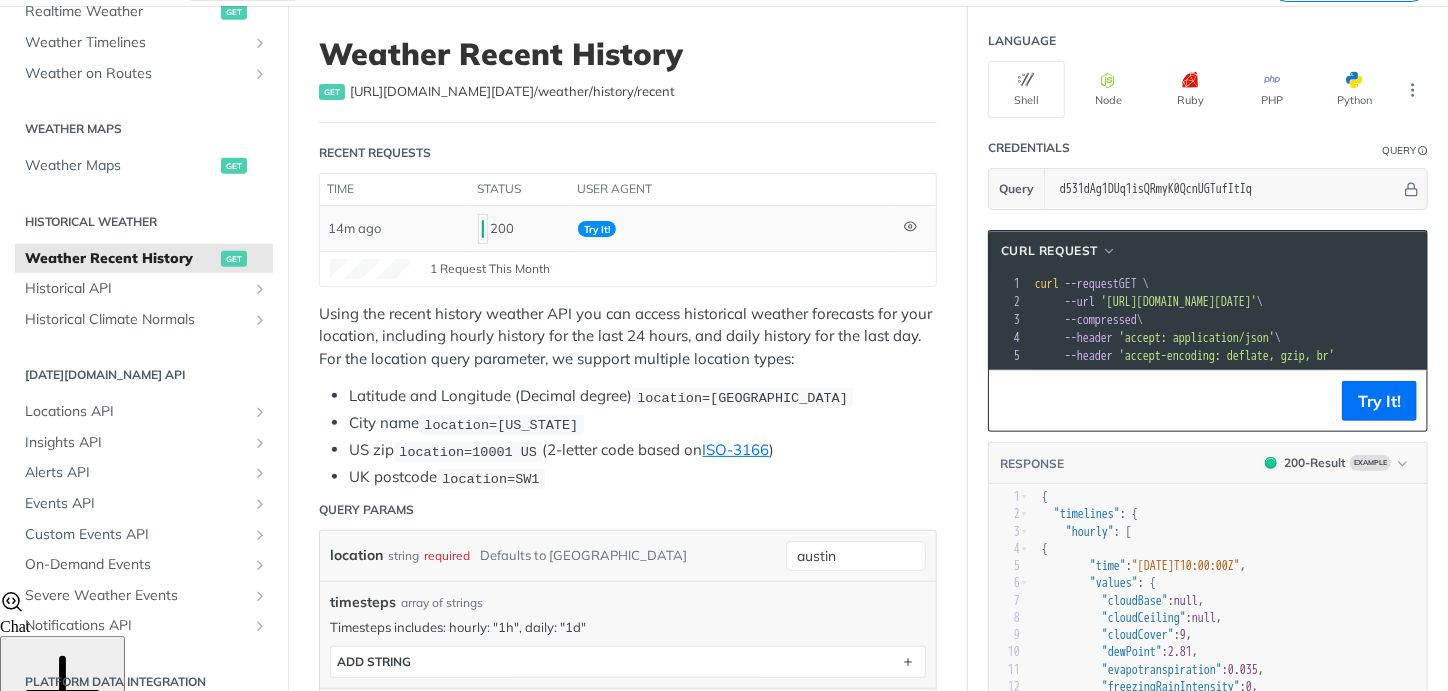 click at bounding box center [916, 228] 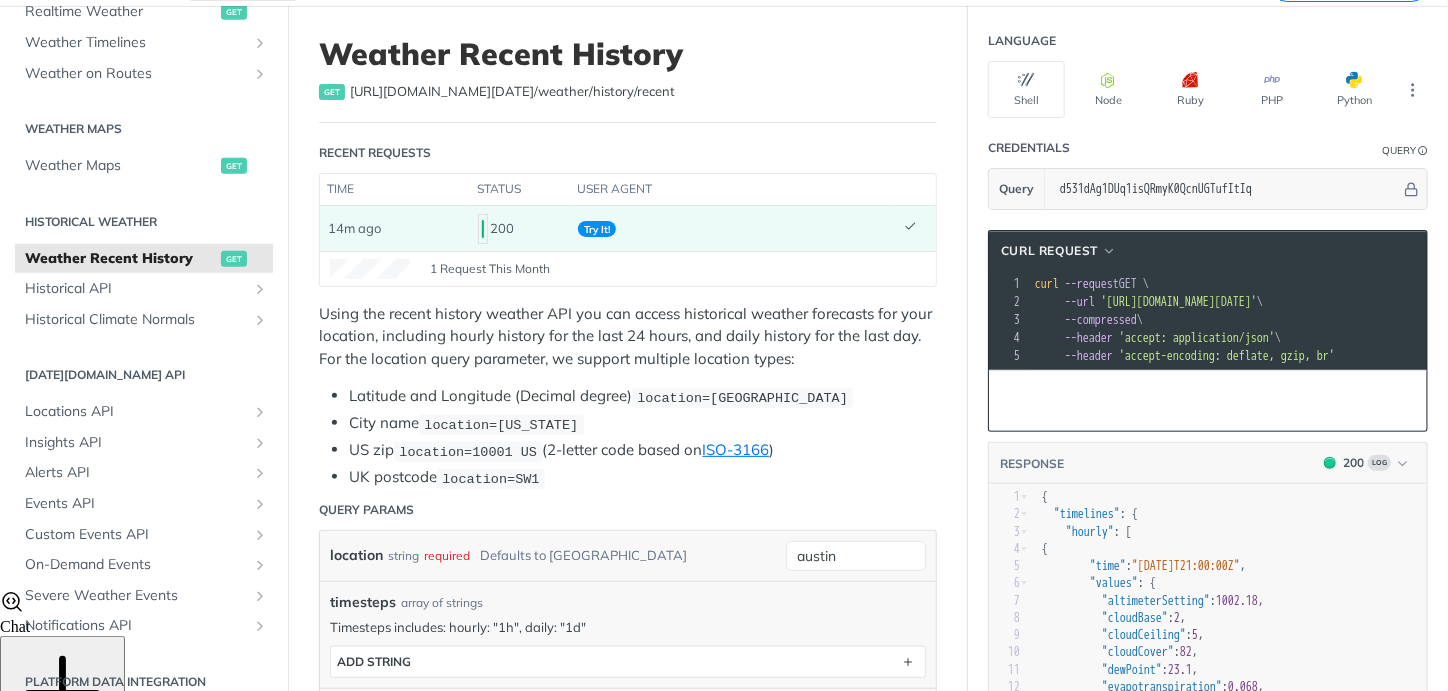 click on "xxxxxxxxxx 1 curl   --request  GET \ 2       --url   '[URL][DOMAIN_NAME][DATE]'  \ 3       --compressed  \ 4       --header   'accept: application/json'  \ 5       --header   'accept-encoding: deflate, gzip, br'" at bounding box center [1443, 320] 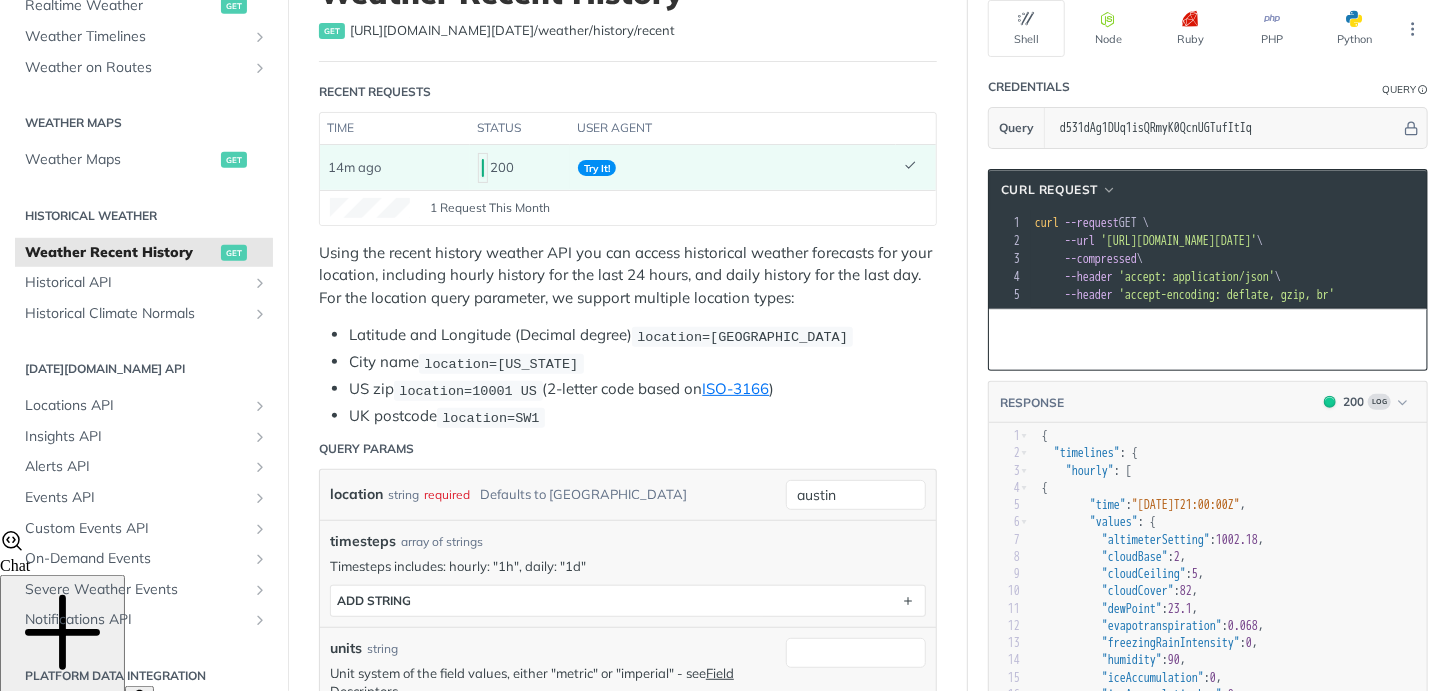 scroll, scrollTop: 163, scrollLeft: 0, axis: vertical 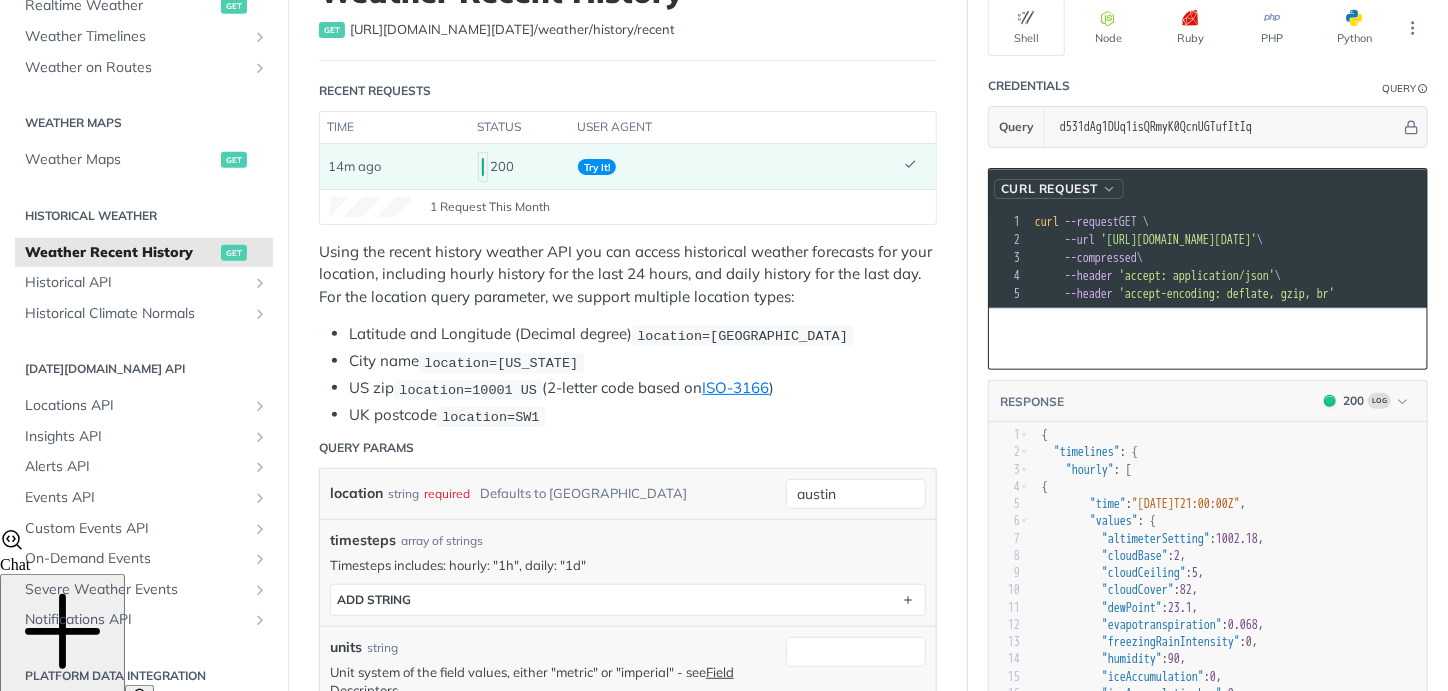click at bounding box center [1109, 189] 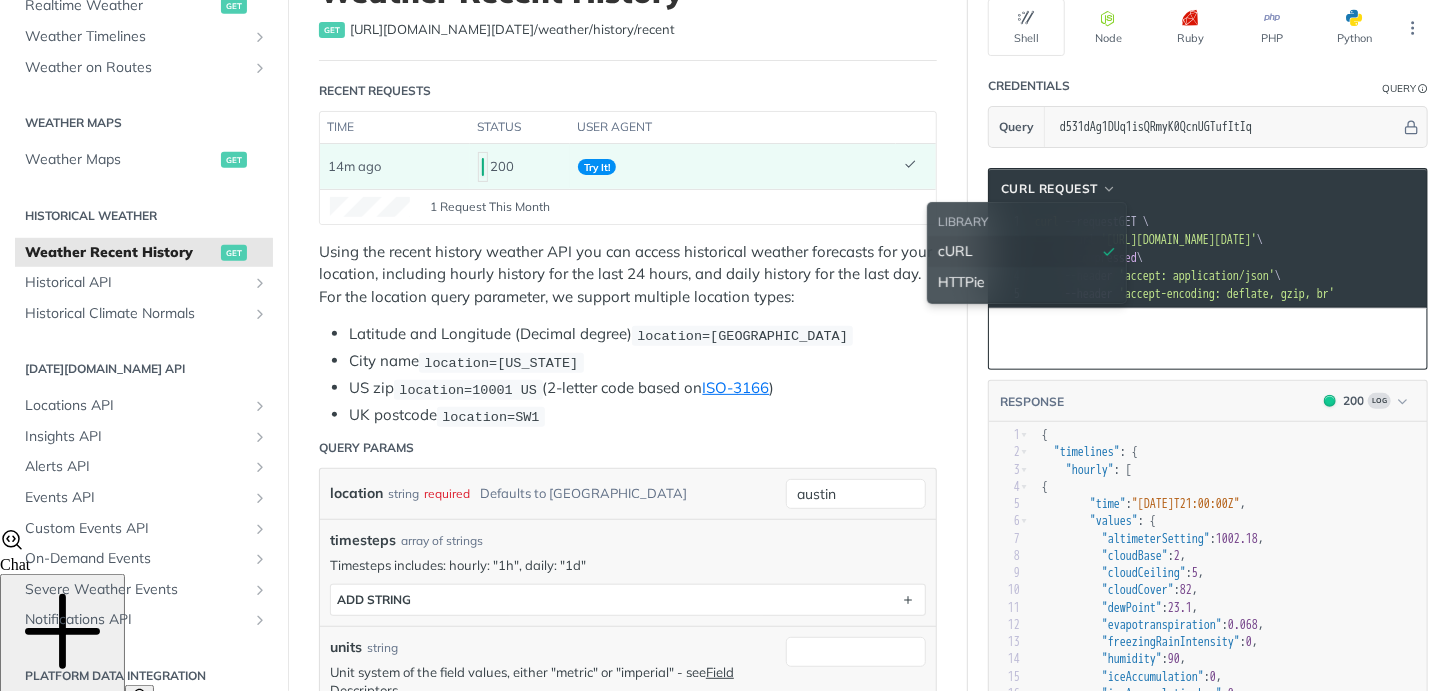 click on "cURL" at bounding box center [1027, 251] 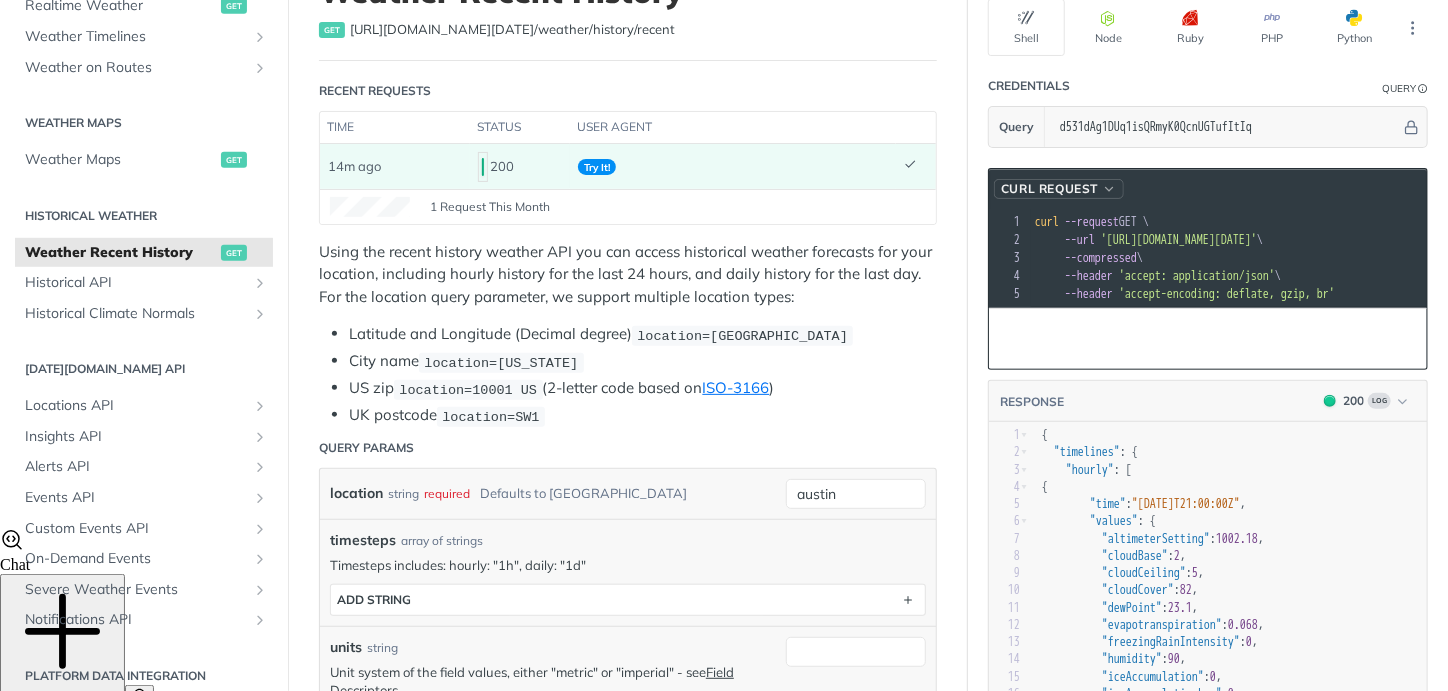click on "cURL Request" at bounding box center [1049, 189] 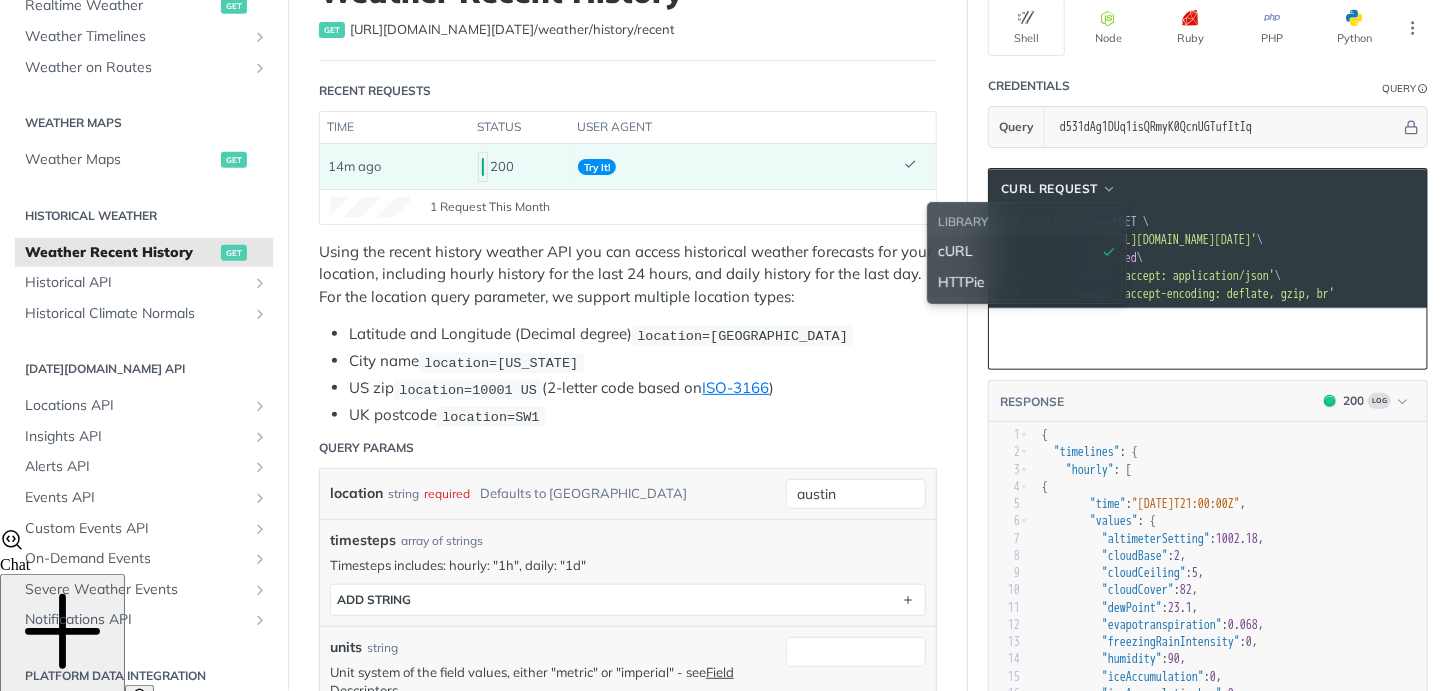click on "HTTPie" at bounding box center (1027, 282) 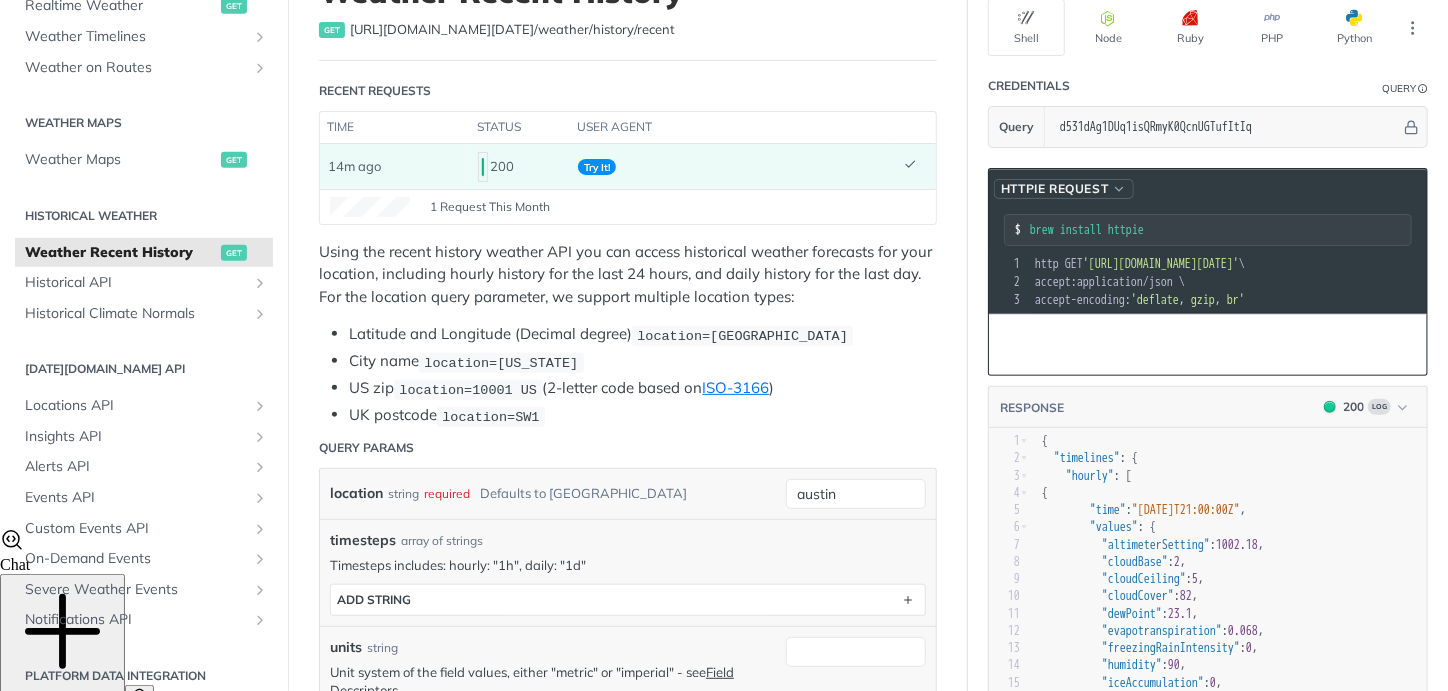 click on "HTTPie Request" at bounding box center [1054, 189] 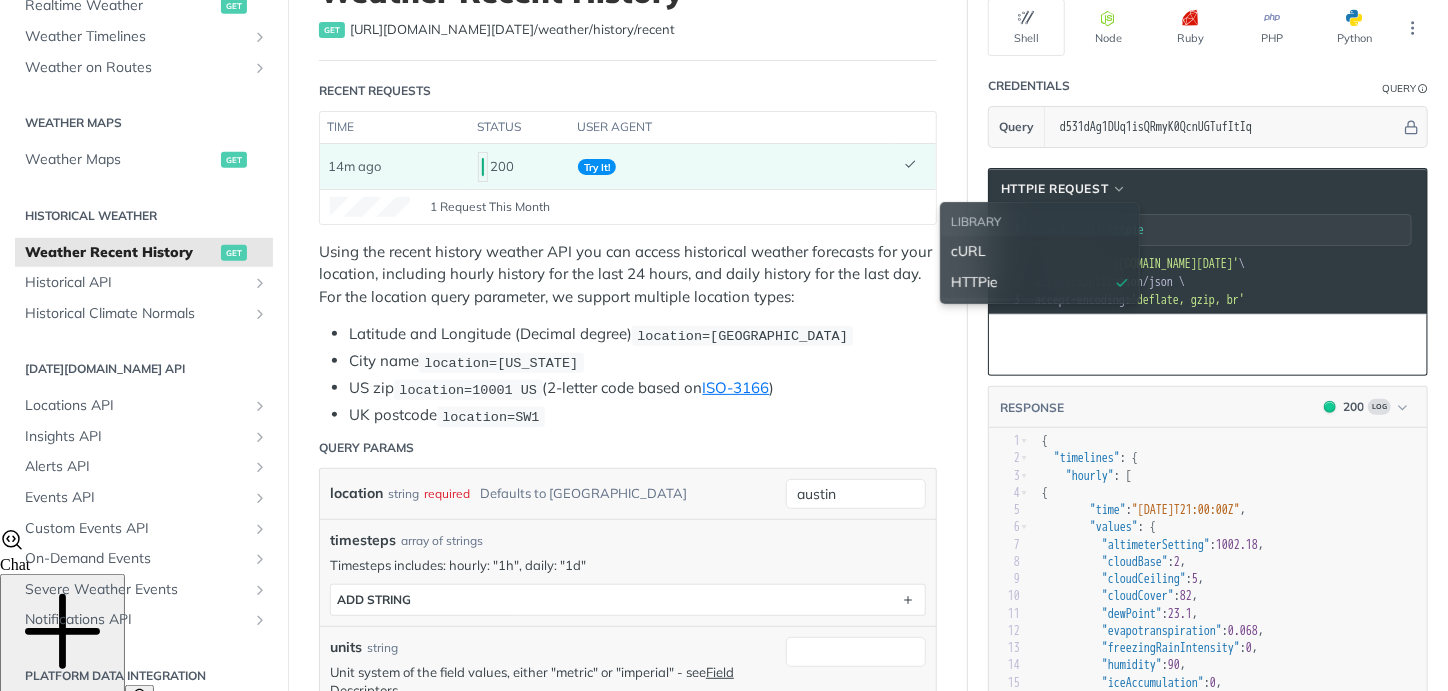 click on "cURL" at bounding box center [1040, 251] 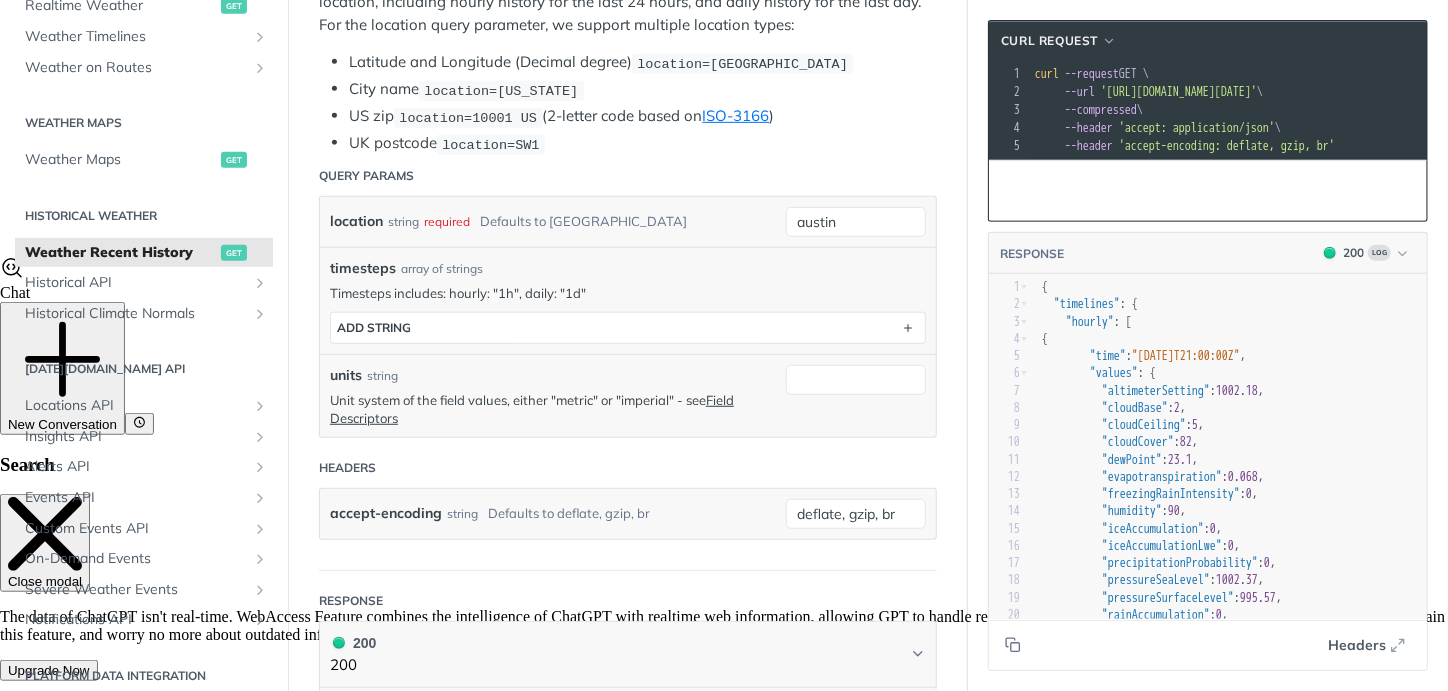 scroll, scrollTop: 393, scrollLeft: 0, axis: vertical 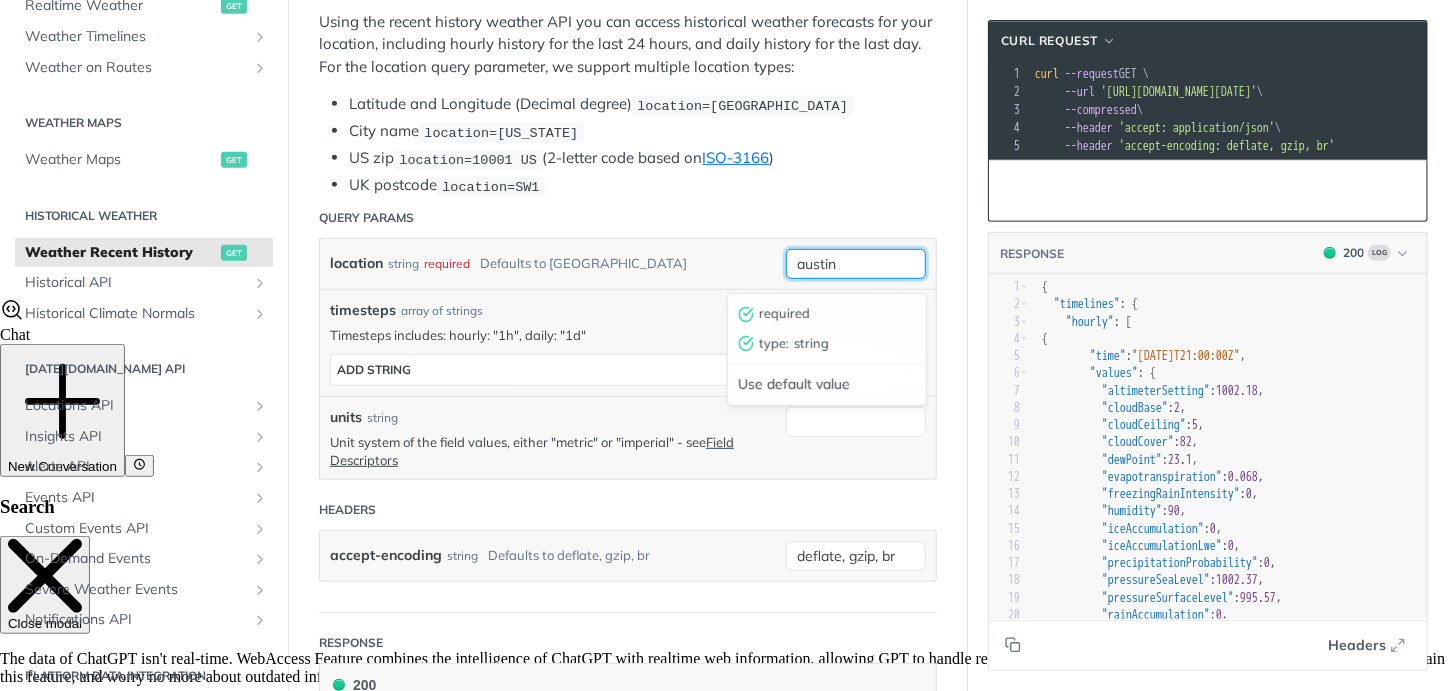 type on "n" 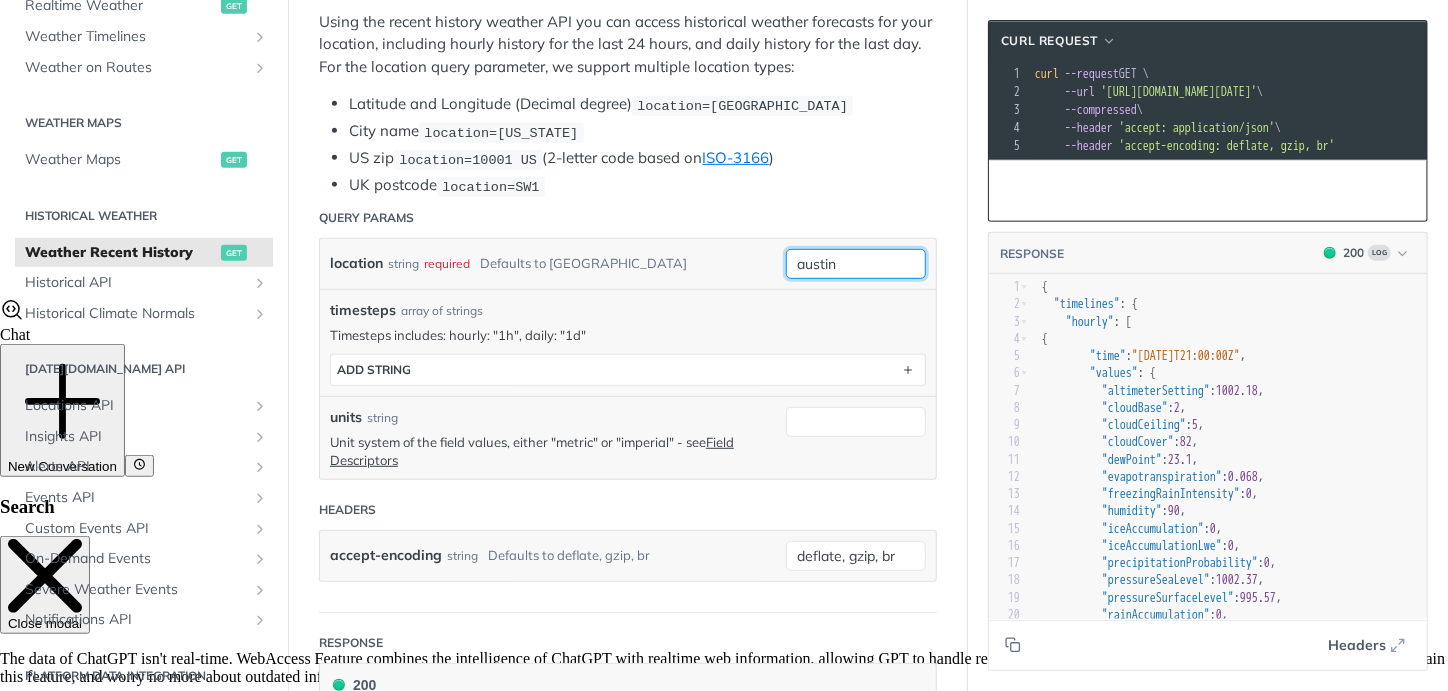 drag, startPoint x: 847, startPoint y: 284, endPoint x: 737, endPoint y: 281, distance: 110.0409 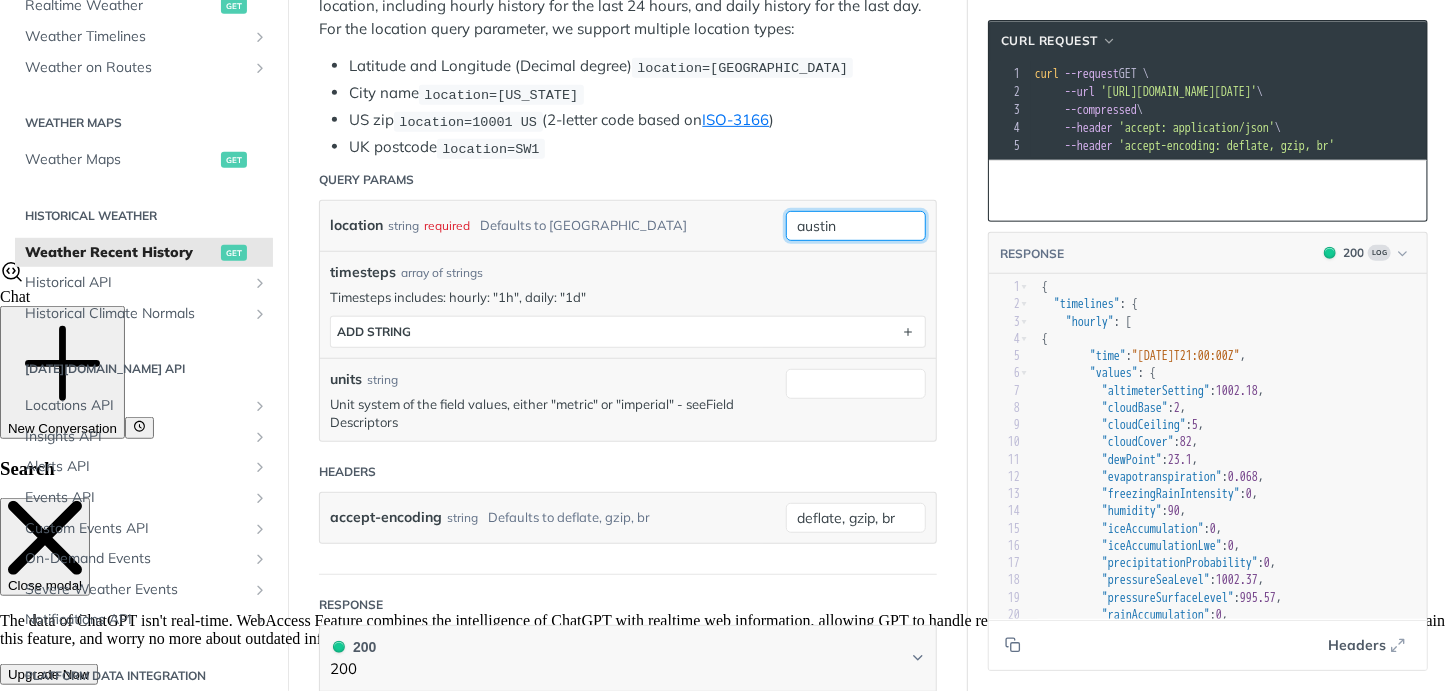 scroll, scrollTop: 438, scrollLeft: 0, axis: vertical 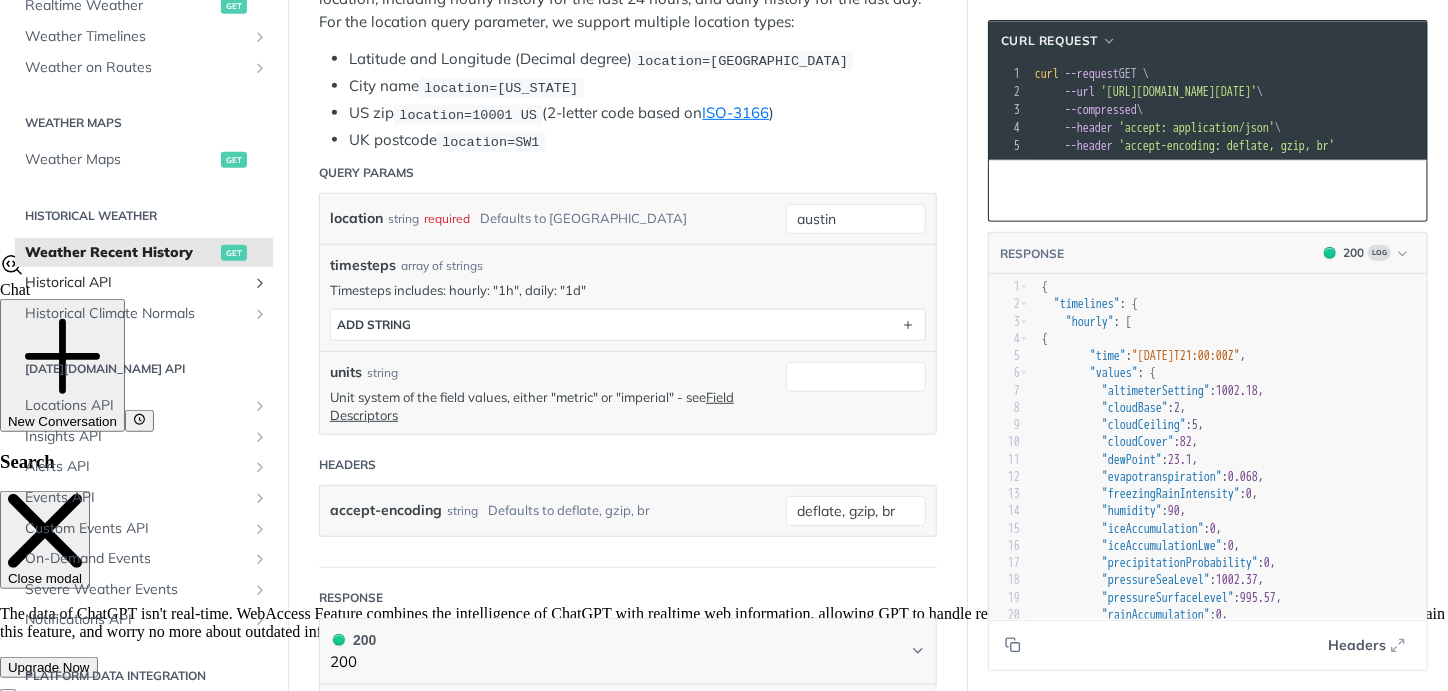 click on "Historical API" at bounding box center (136, 283) 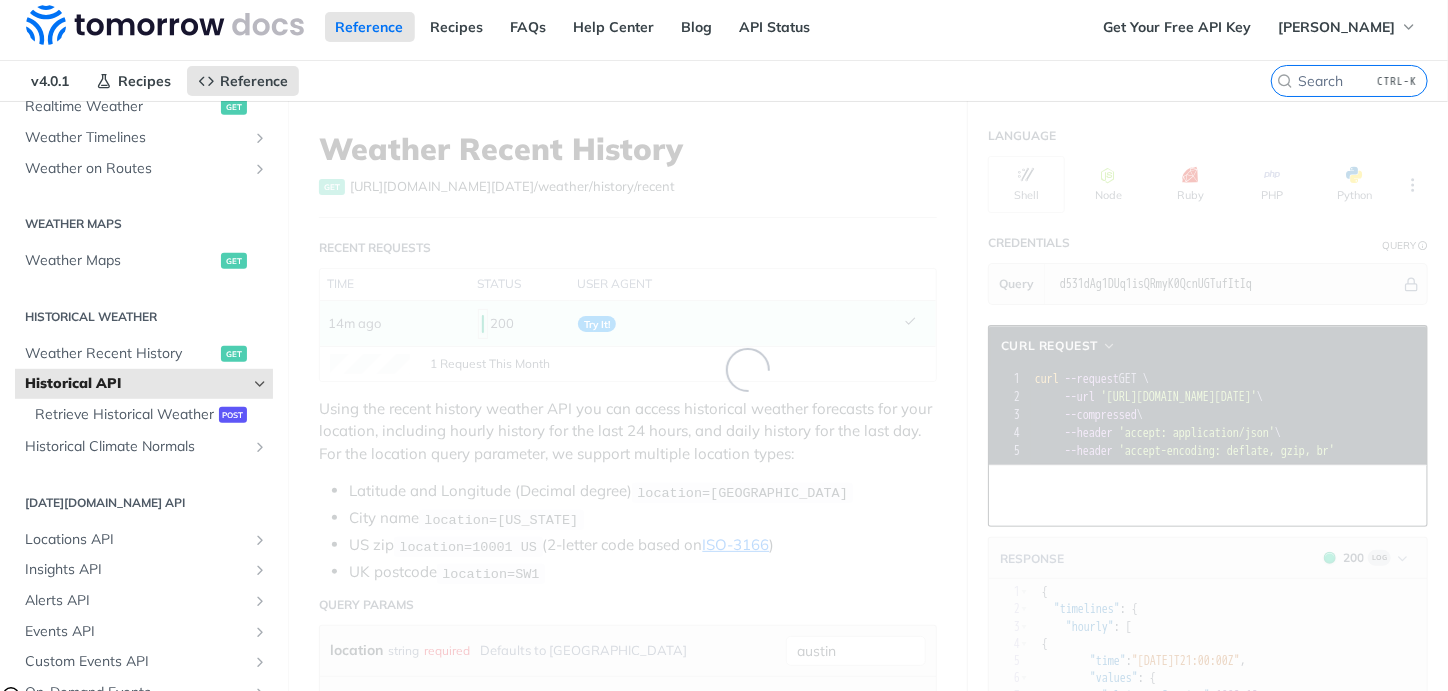scroll, scrollTop: 0, scrollLeft: 0, axis: both 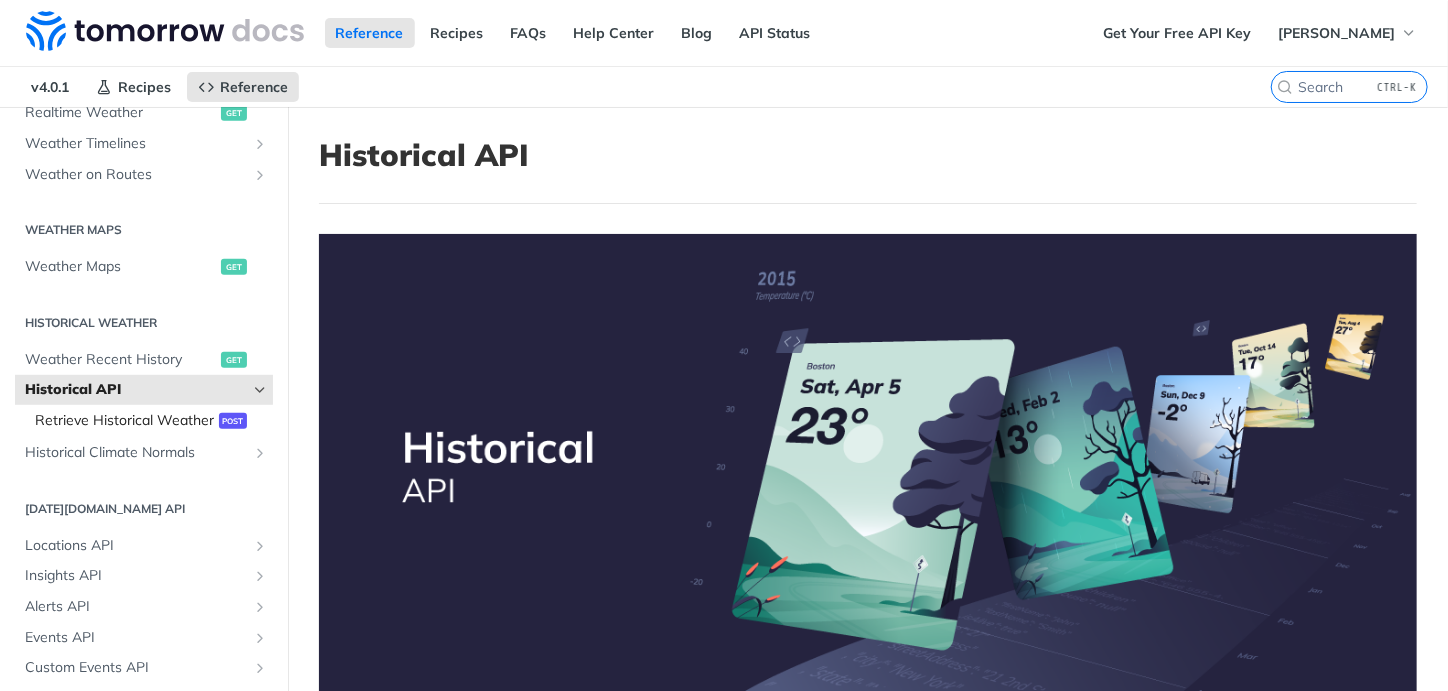 click on "Retrieve Historical Weather" at bounding box center [124, 421] 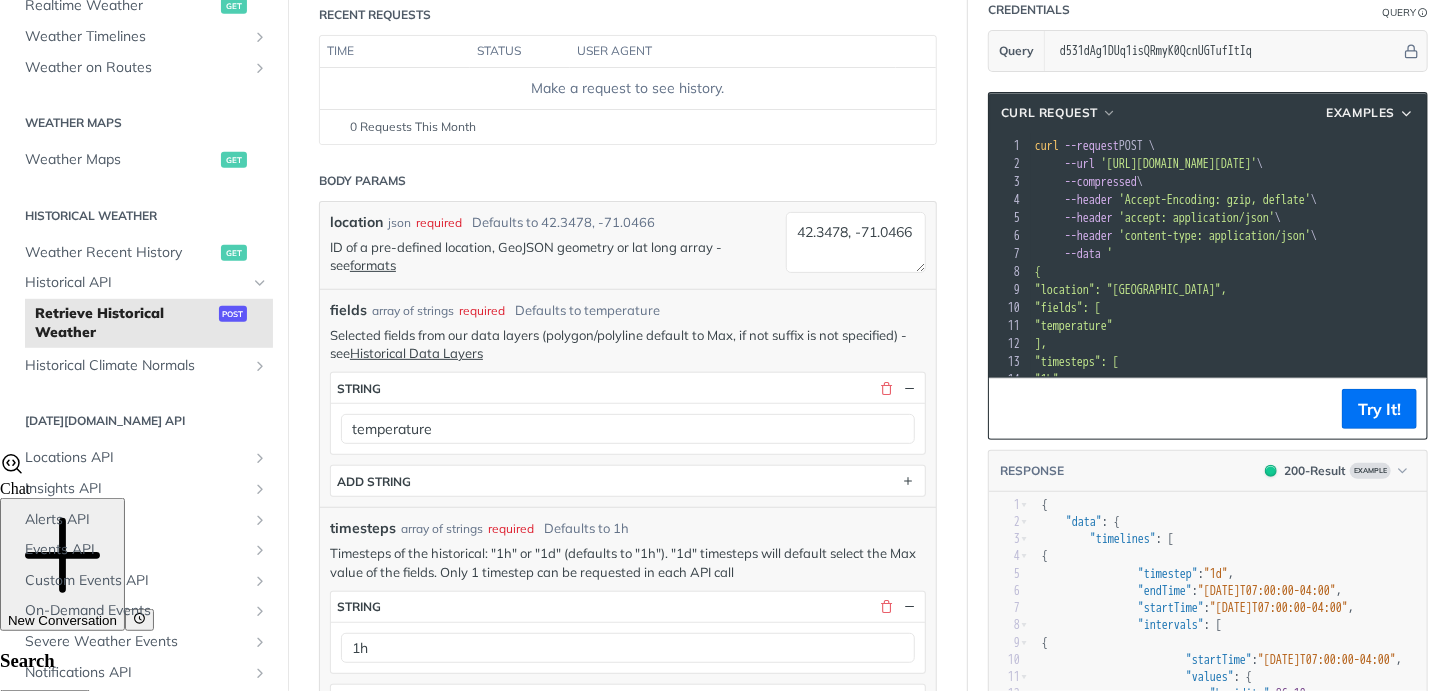scroll, scrollTop: 242, scrollLeft: 0, axis: vertical 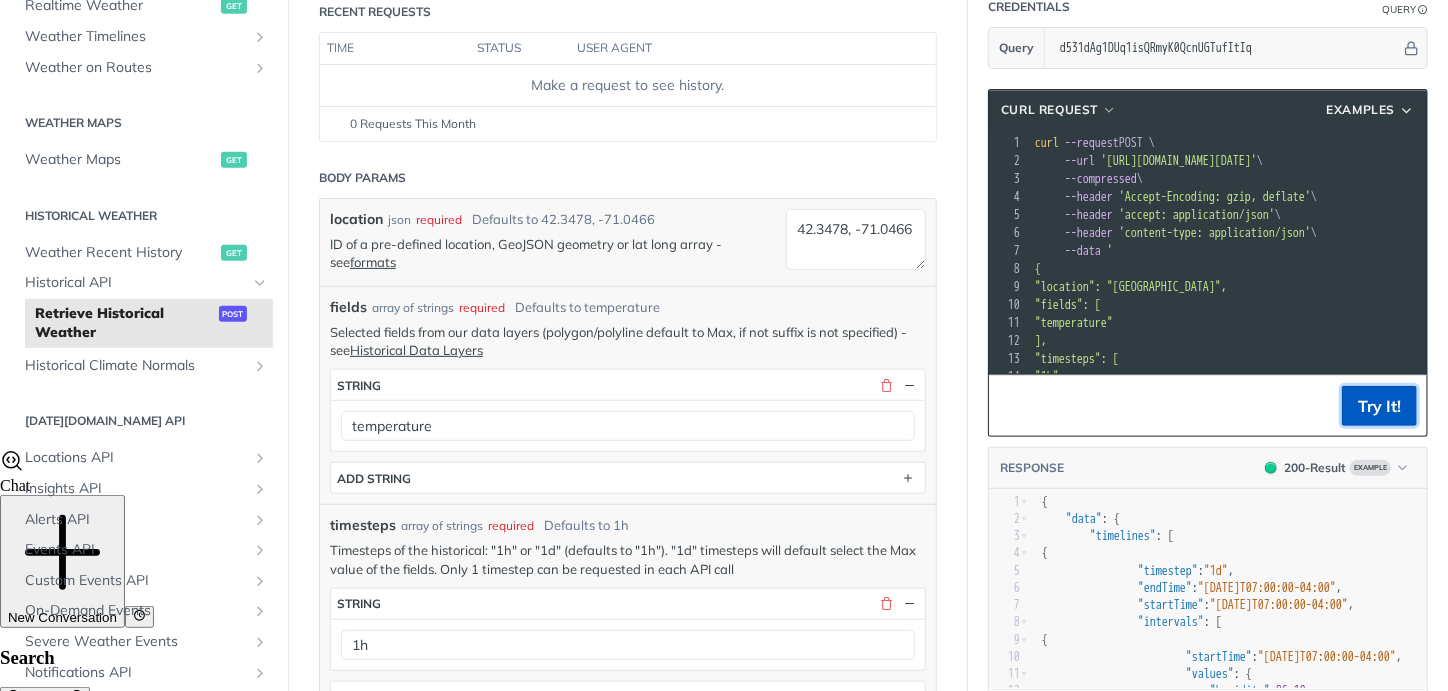 click on "Try It!" at bounding box center (1379, 406) 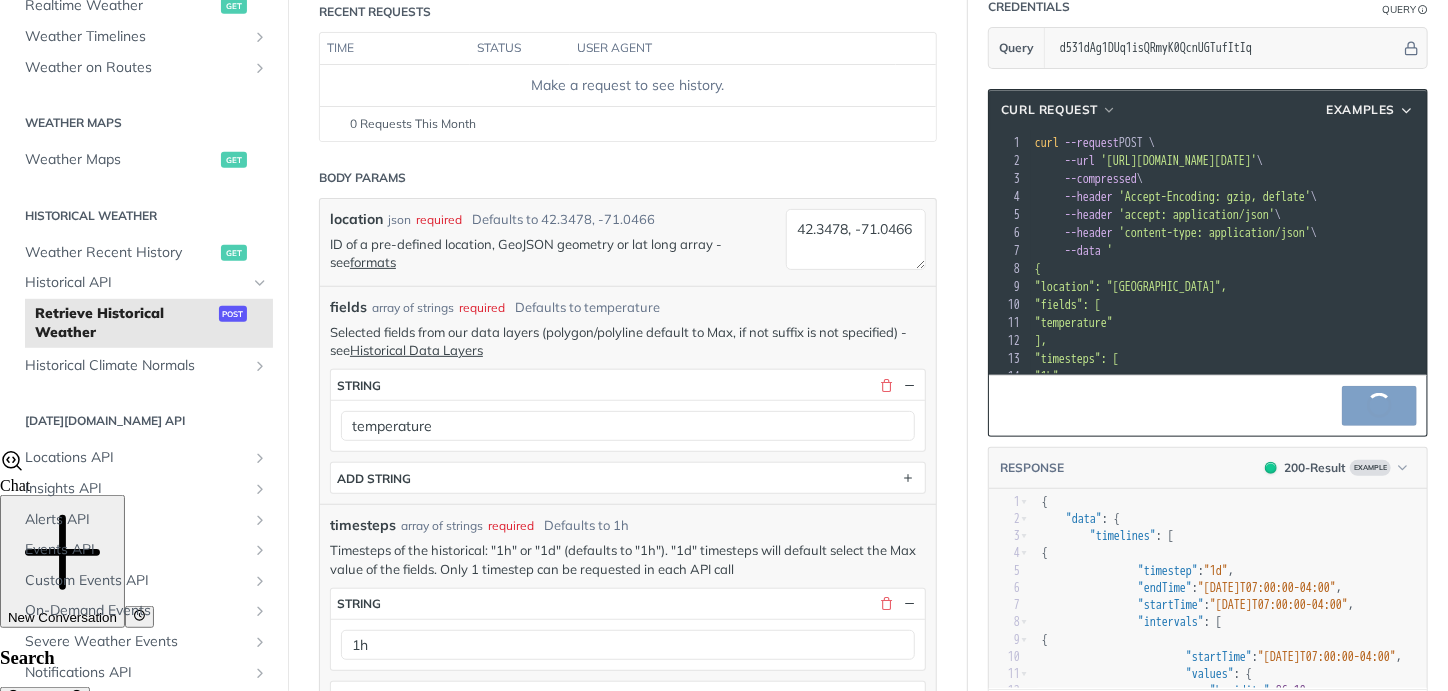 scroll, scrollTop: 169, scrollLeft: 0, axis: vertical 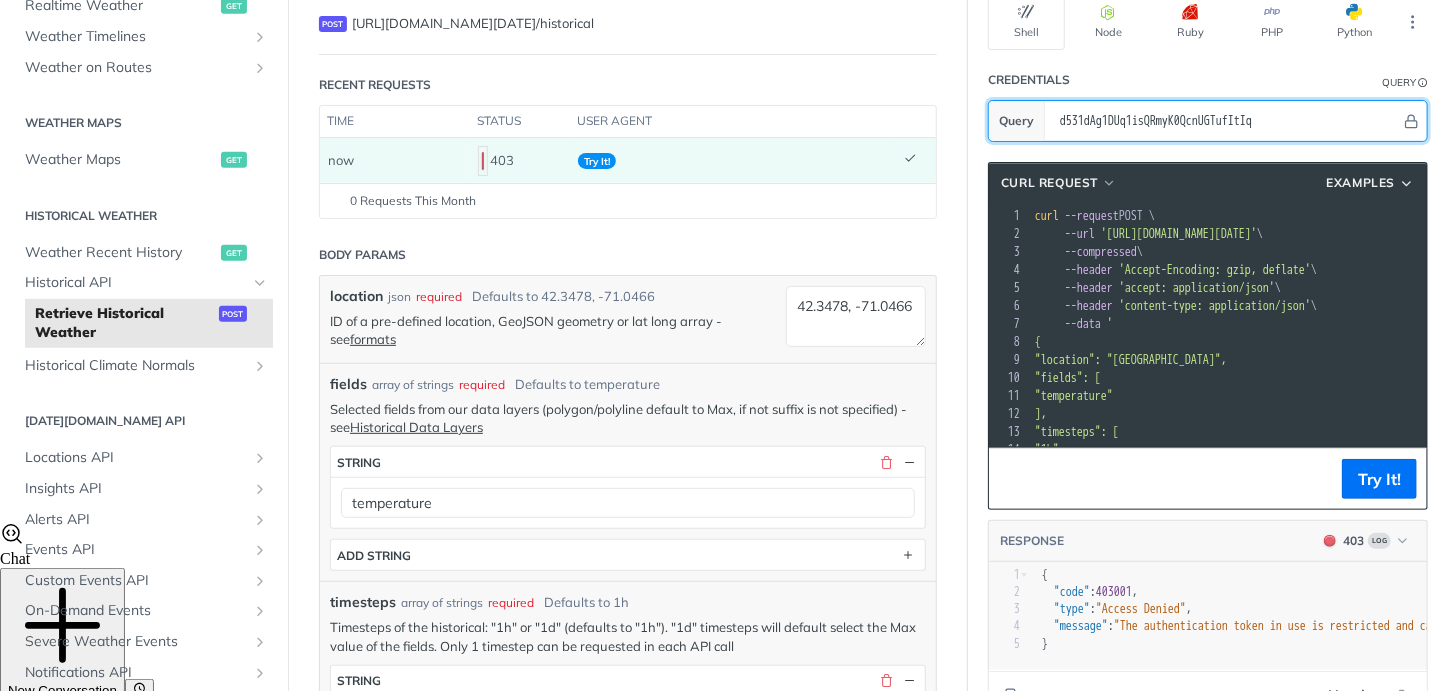 drag, startPoint x: 1353, startPoint y: 134, endPoint x: 1059, endPoint y: 126, distance: 294.10883 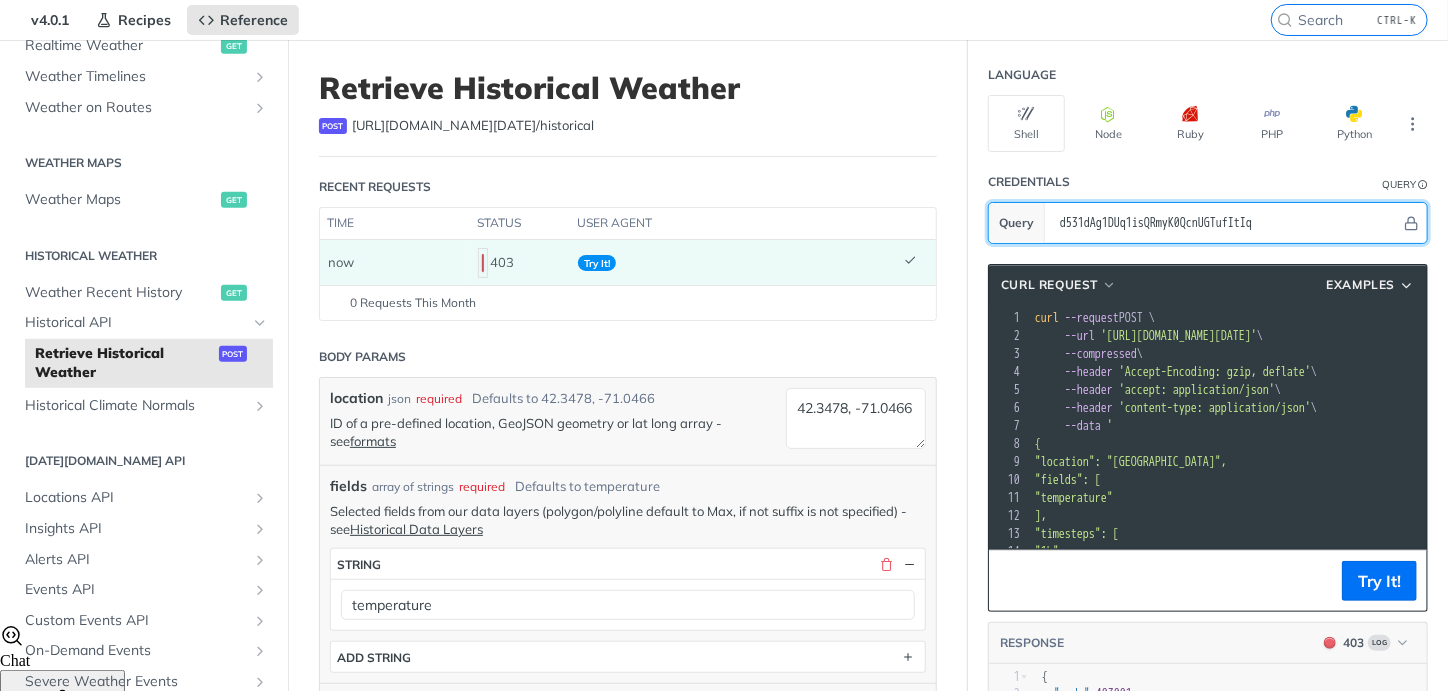 scroll, scrollTop: 67, scrollLeft: 0, axis: vertical 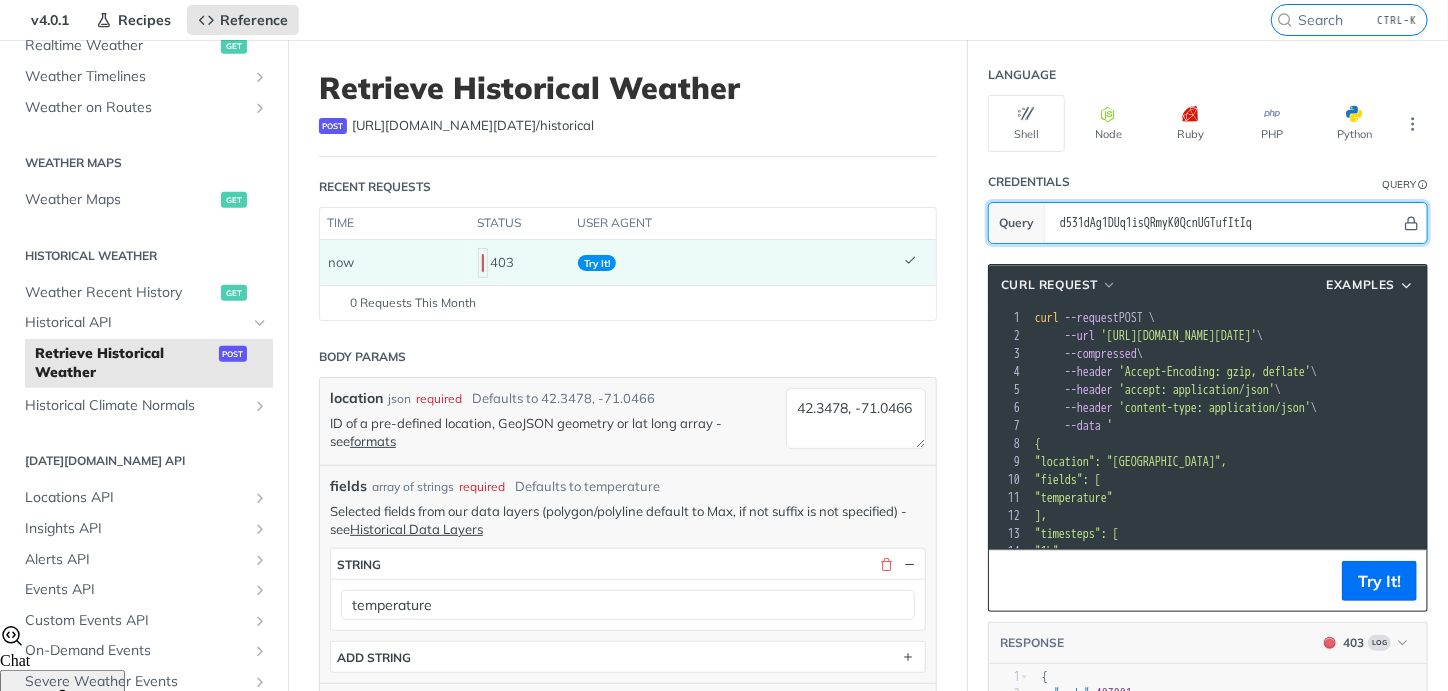 click 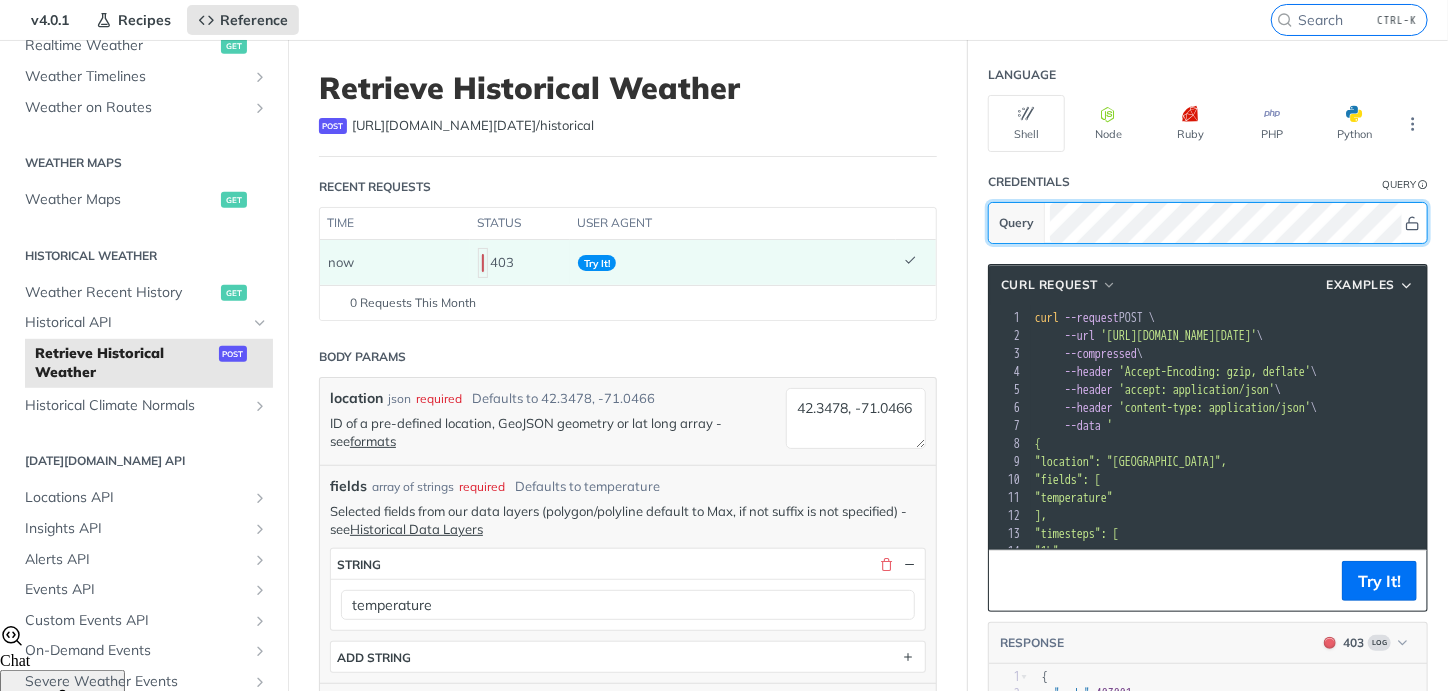 click 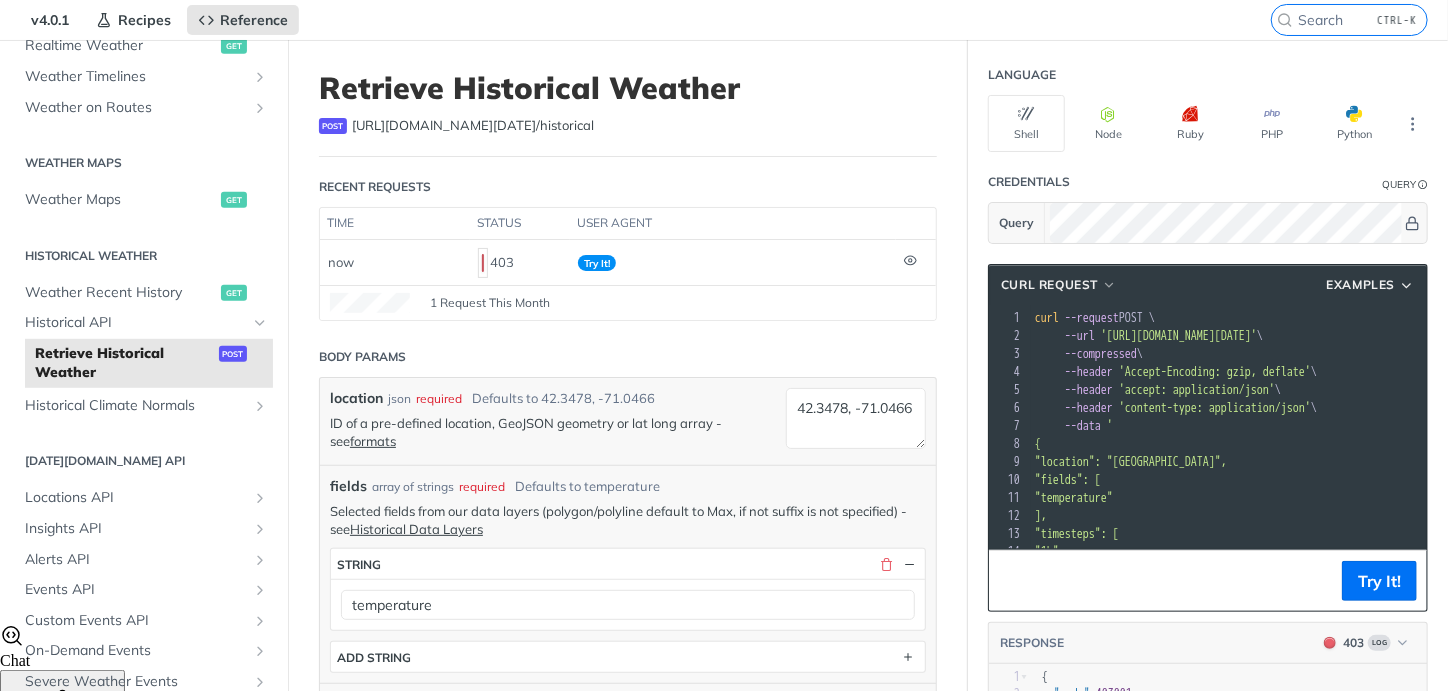 scroll, scrollTop: 138, scrollLeft: 0, axis: vertical 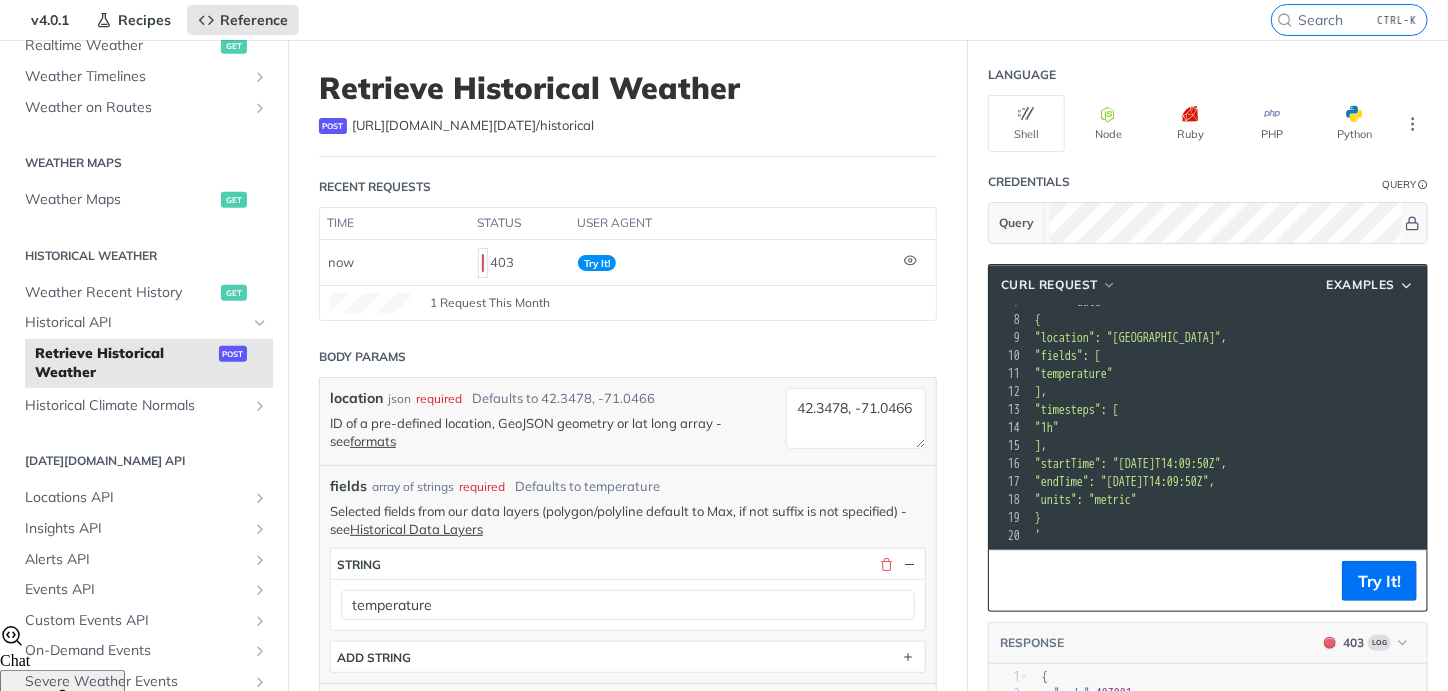 click on ""endTime": "2019-03-28T14:09:50Z"," at bounding box center (1125, 482) 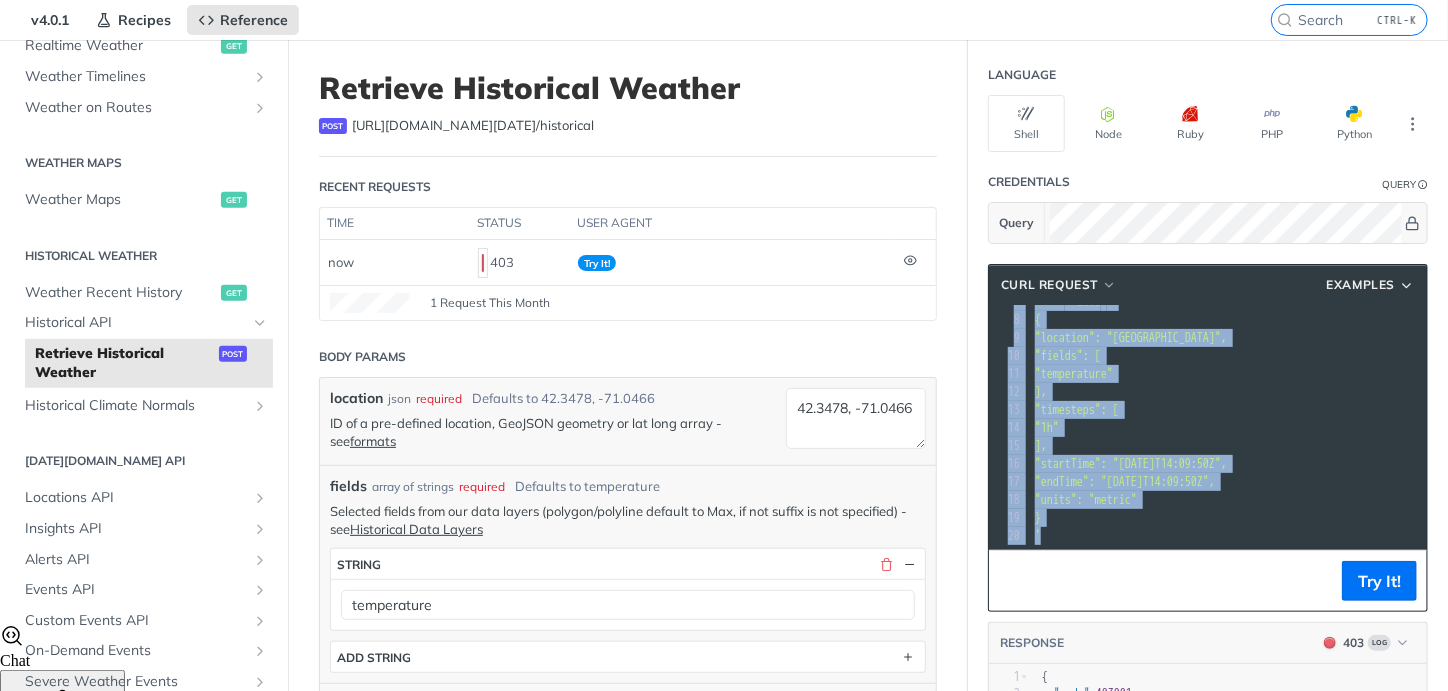 copy on "curl   --request  POST \ 2       --url   'https://api.tomorrow.io/v4/historical?apikey=d531dAg1DUq1isQRmyK0QcnUGTufItIq'  \ 3       --compressed  \ 4       --header   'Accept-Encoding: gzip, deflate'  \ 5       --header   'accept: application/json'  \ 6       --header   'content-type: application/json'  \ 7       --data   ' 8 { 9   "location": "42.3478, -71.0466", 10   "fields": [ 11     "temperature" 12   ], 13   "timesteps": [ 14     "1h" 15   ], 16   "startTime": "2019-03-20T14:09:50Z", 17   "endTime": "2019-03-28T14:09:50Z", 18   "units": "metric" 19 } 20 '" 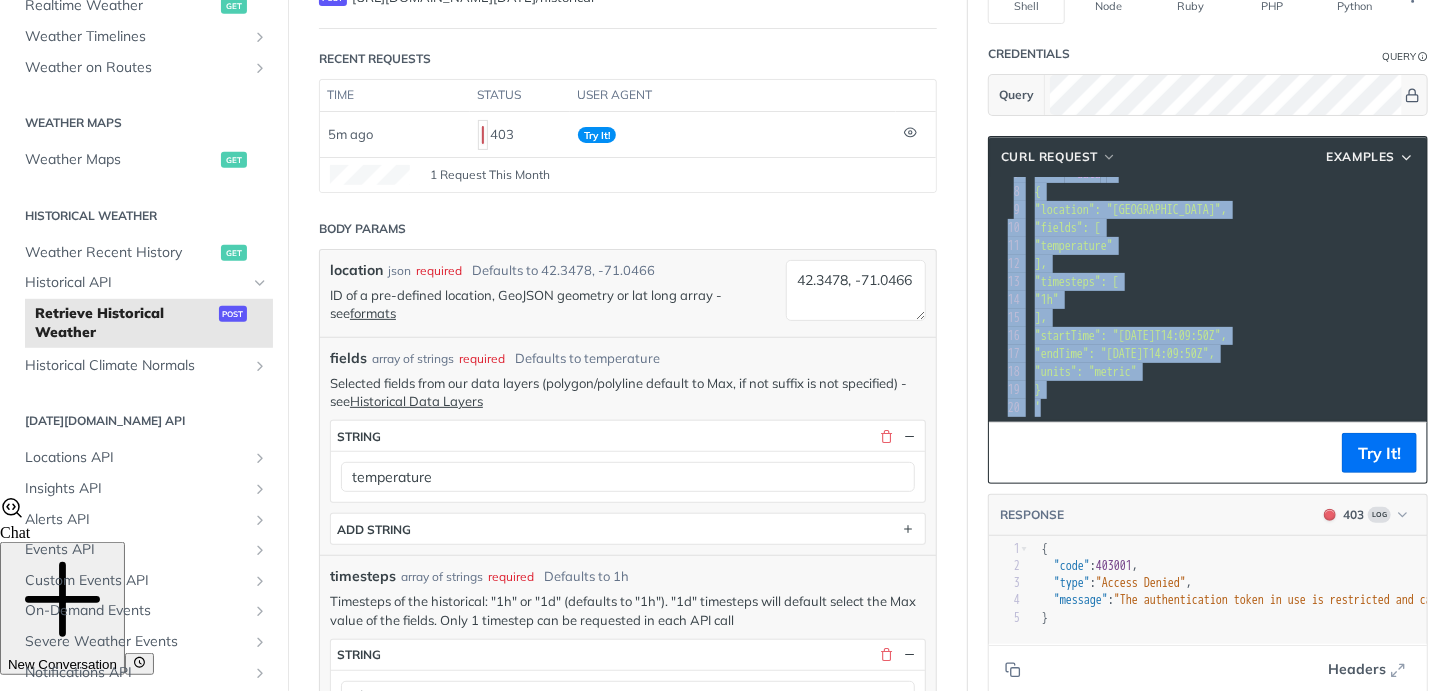 scroll, scrollTop: 200, scrollLeft: 0, axis: vertical 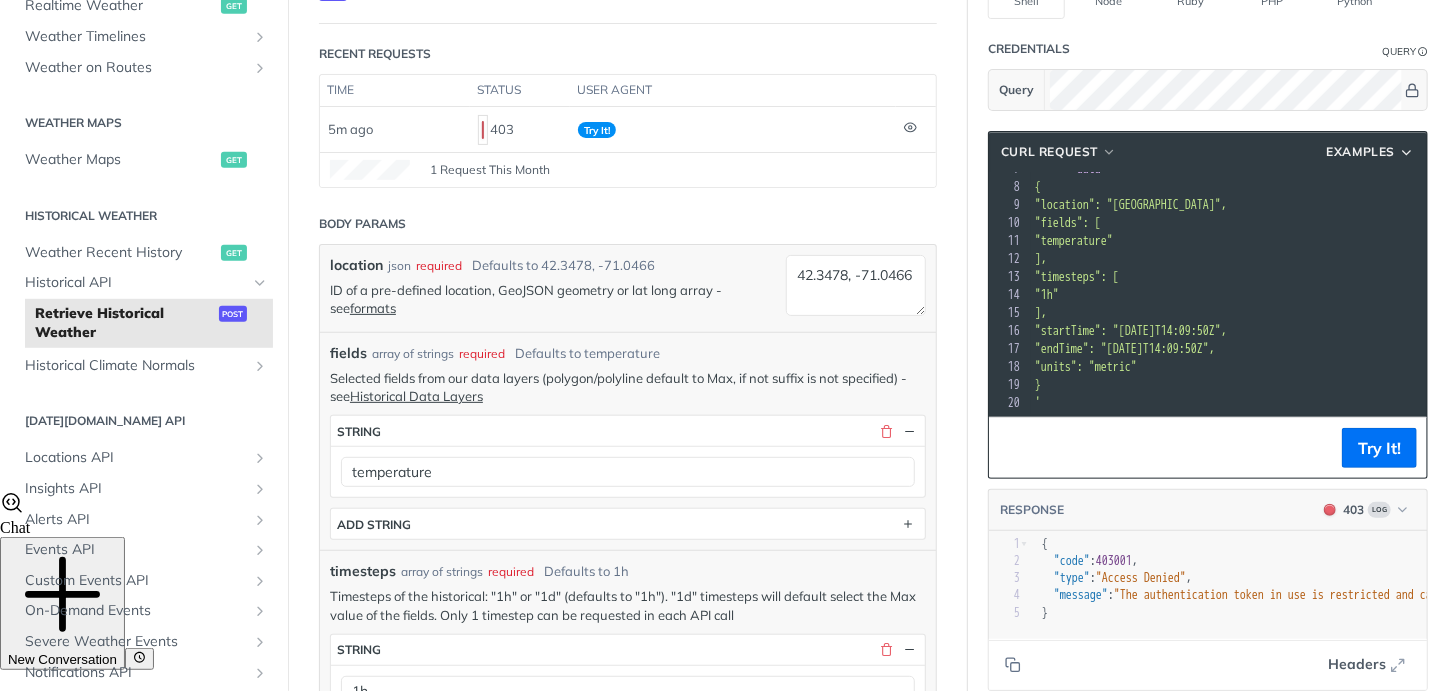 click on ""timesteps": [" at bounding box center (1338, 277) 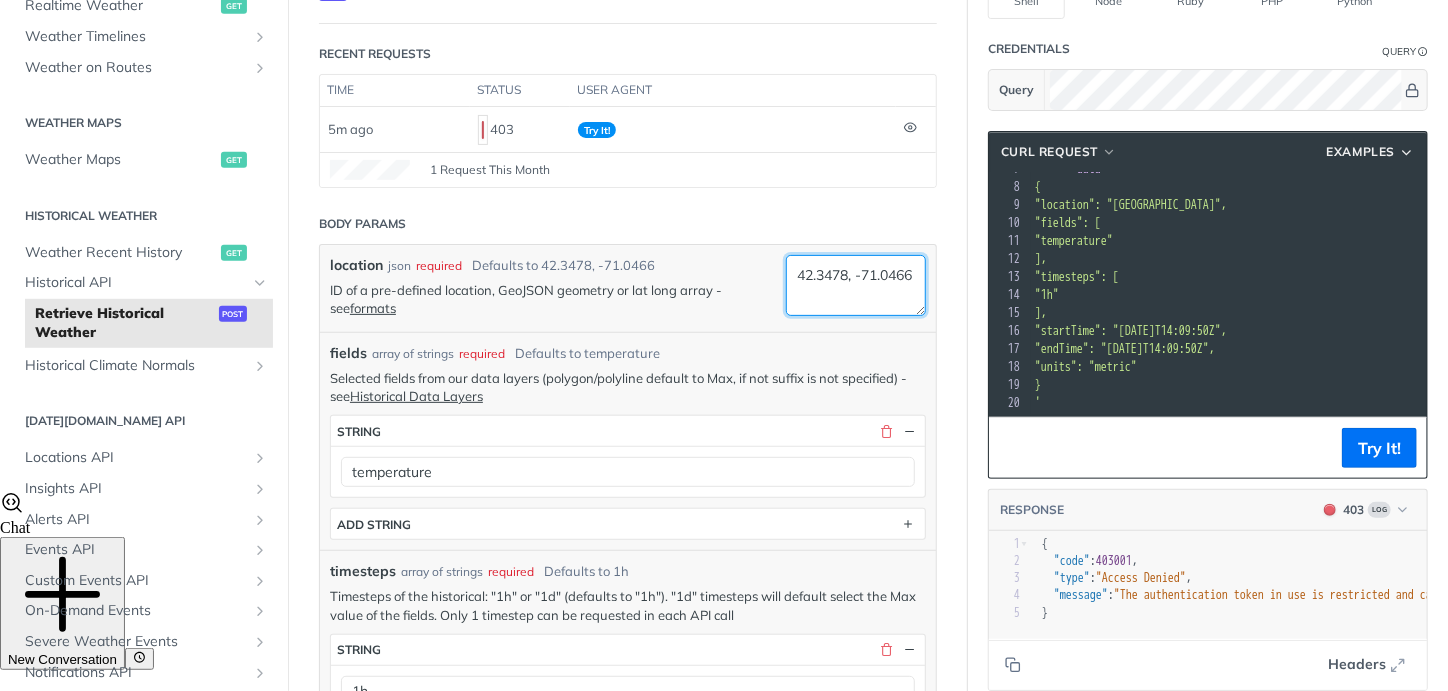 click on "42.3478, -71.0466" at bounding box center [856, 285] 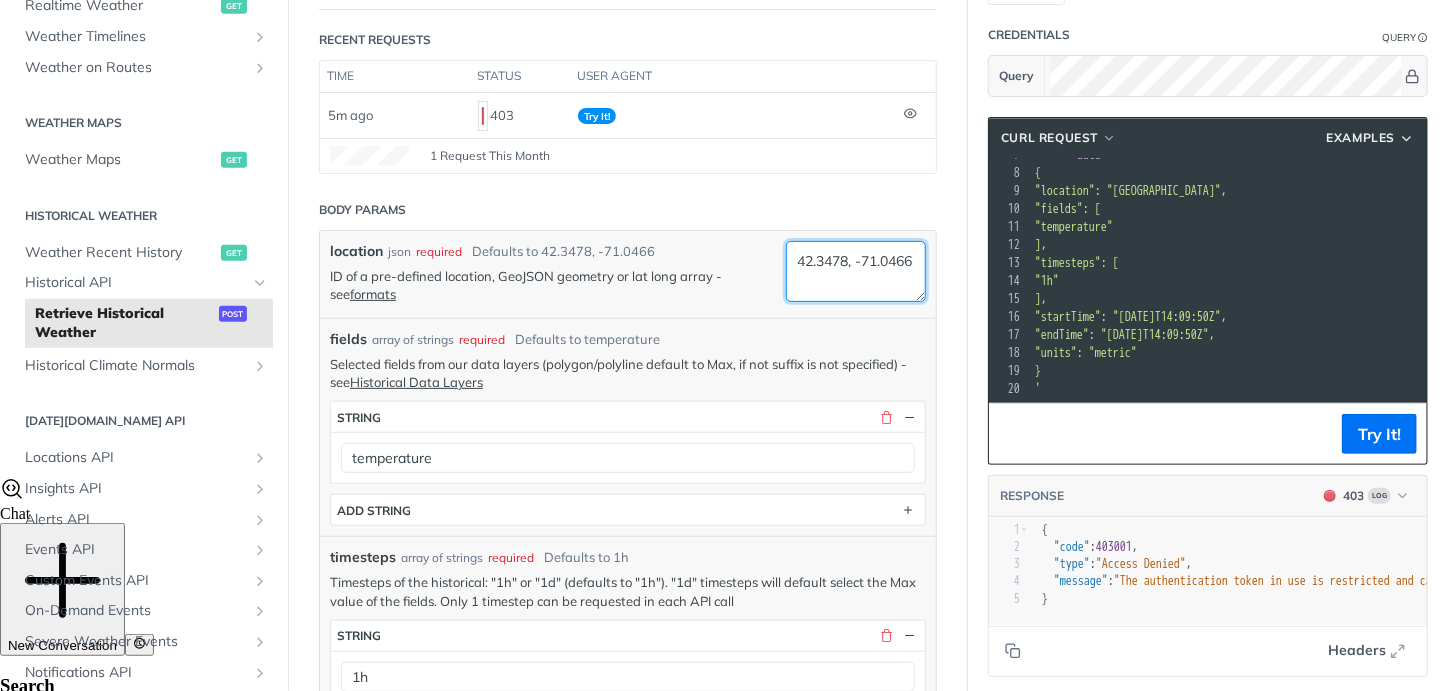 scroll, scrollTop: 192, scrollLeft: 0, axis: vertical 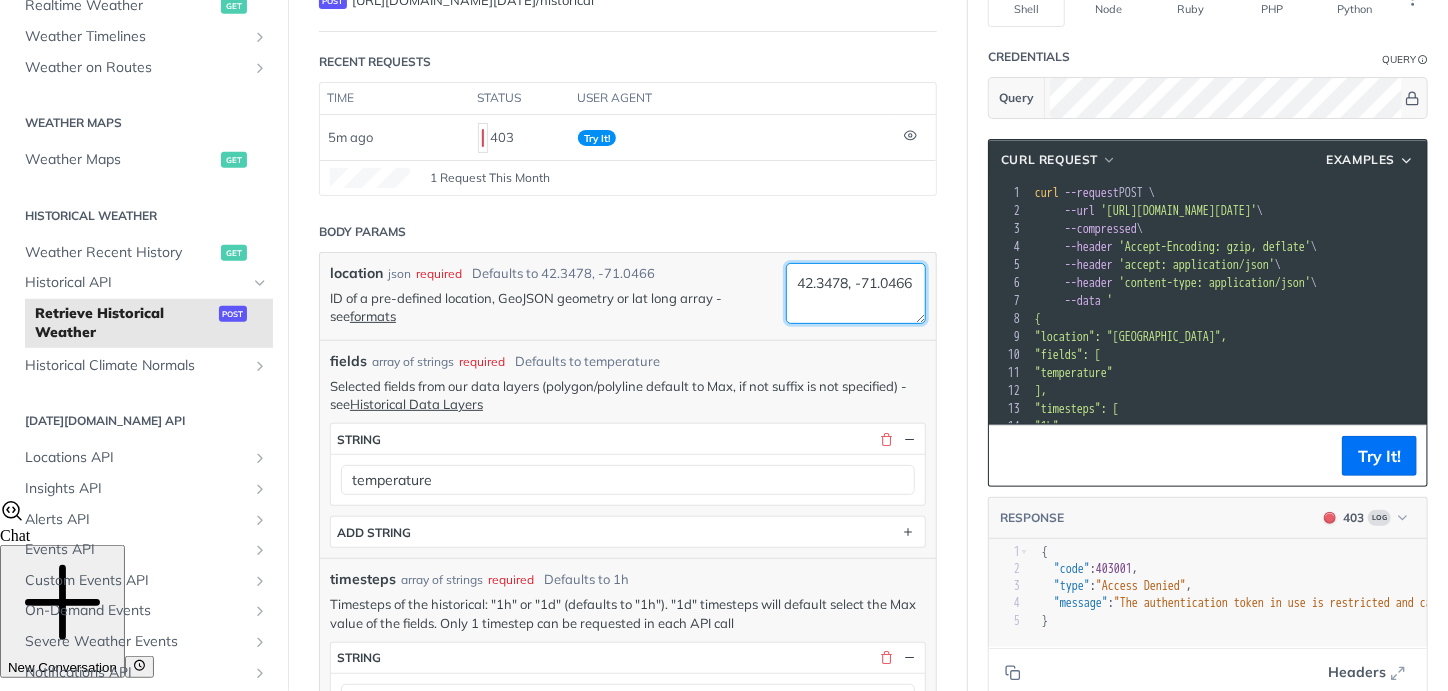 click on "42.3478, -71.0466" at bounding box center (856, 293) 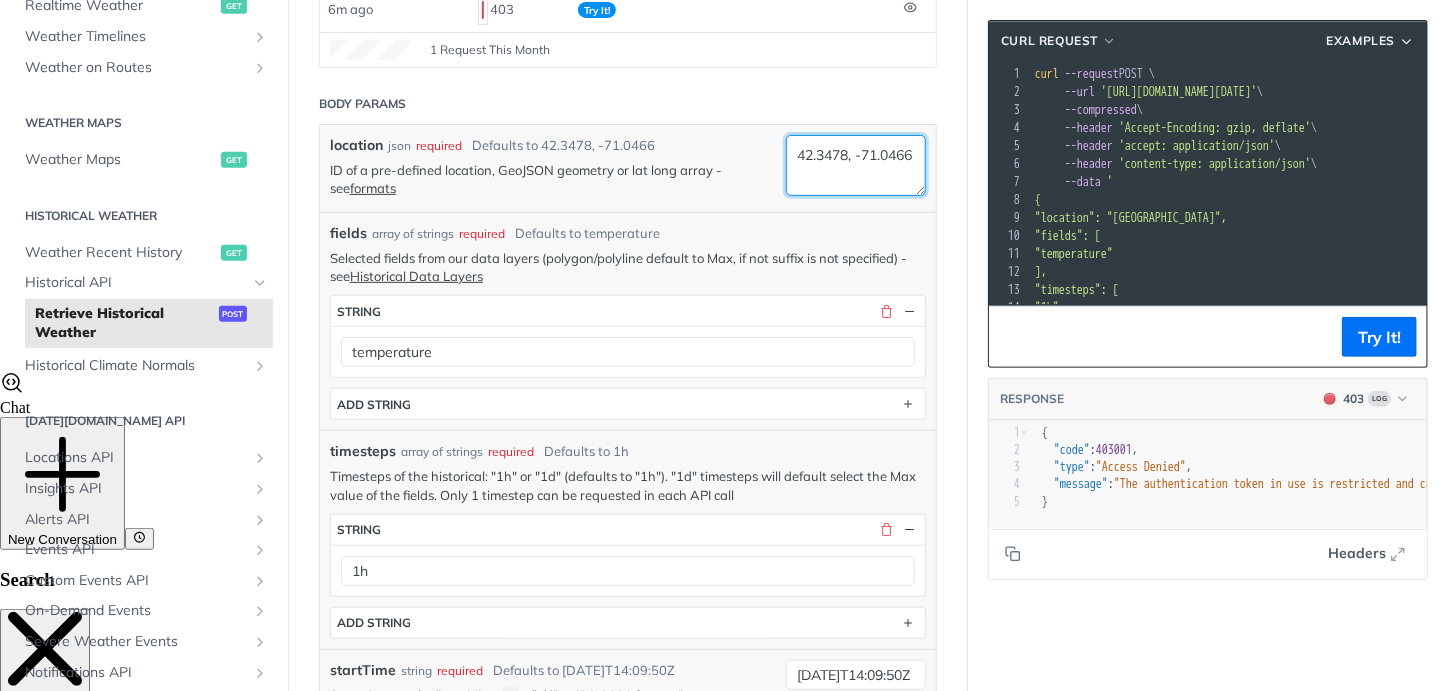 scroll, scrollTop: 322, scrollLeft: 0, axis: vertical 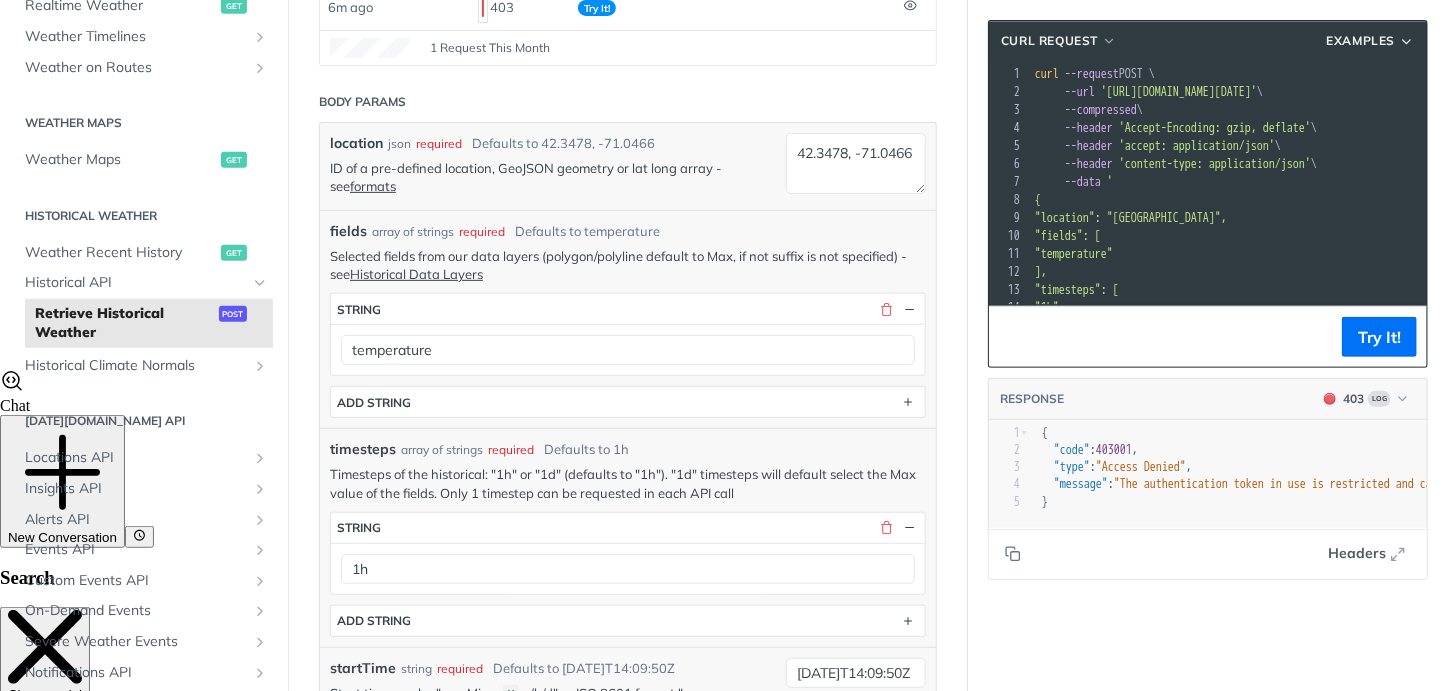 click on "RESPONSE 403 Log" at bounding box center (1208, 400) 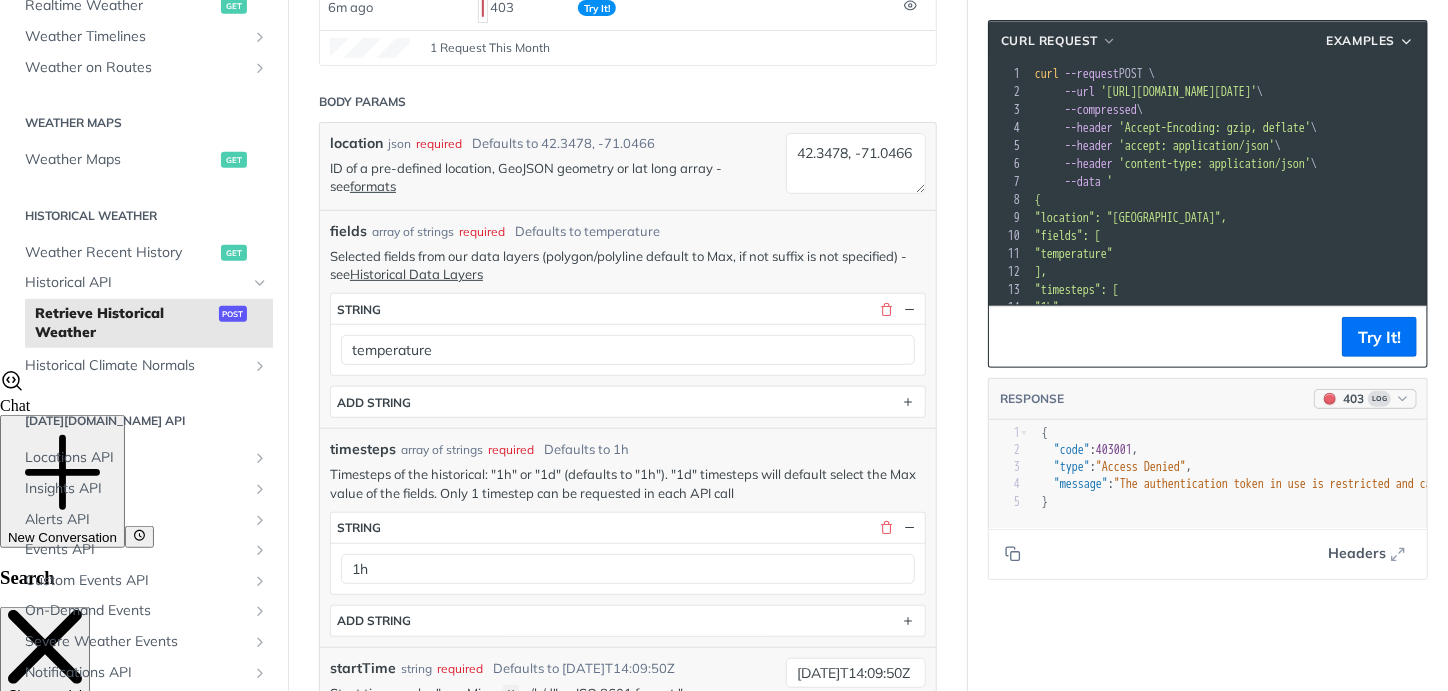 click at bounding box center [1402, 398] 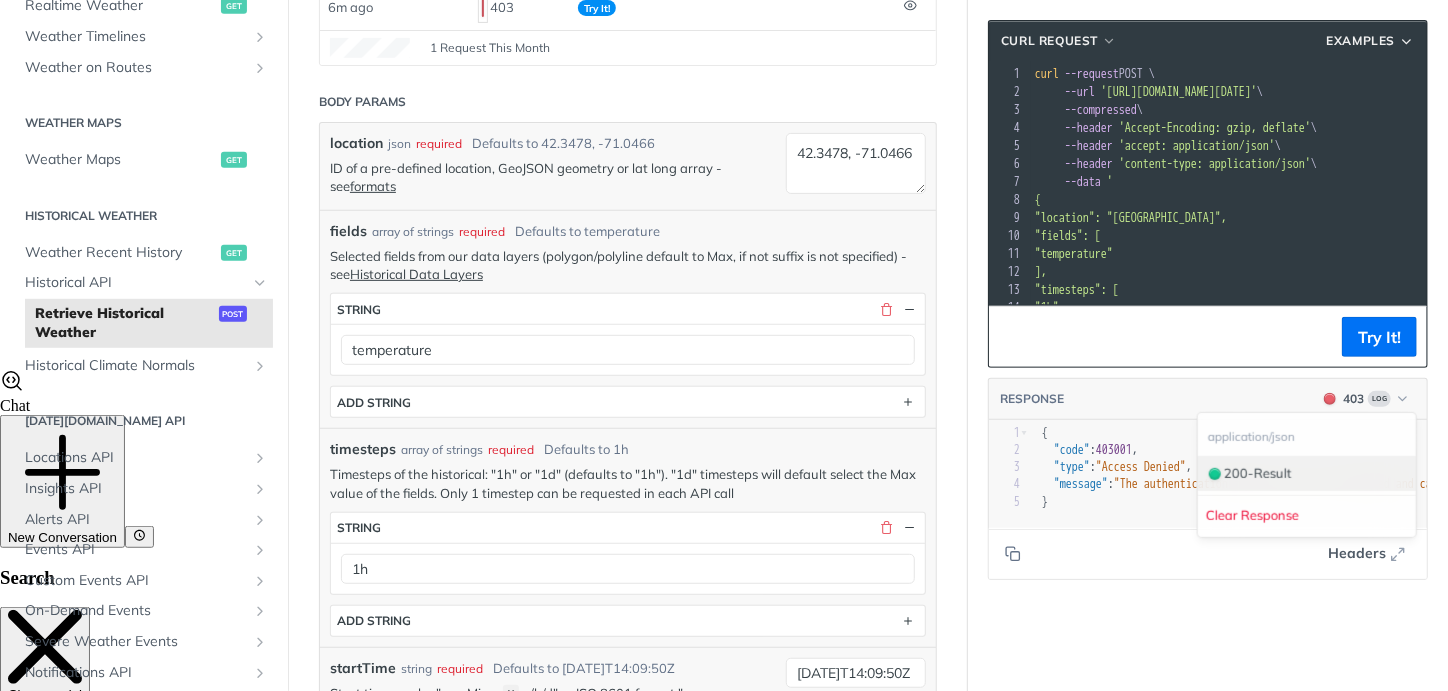 click on "200  -  Result" at bounding box center (1307, 474) 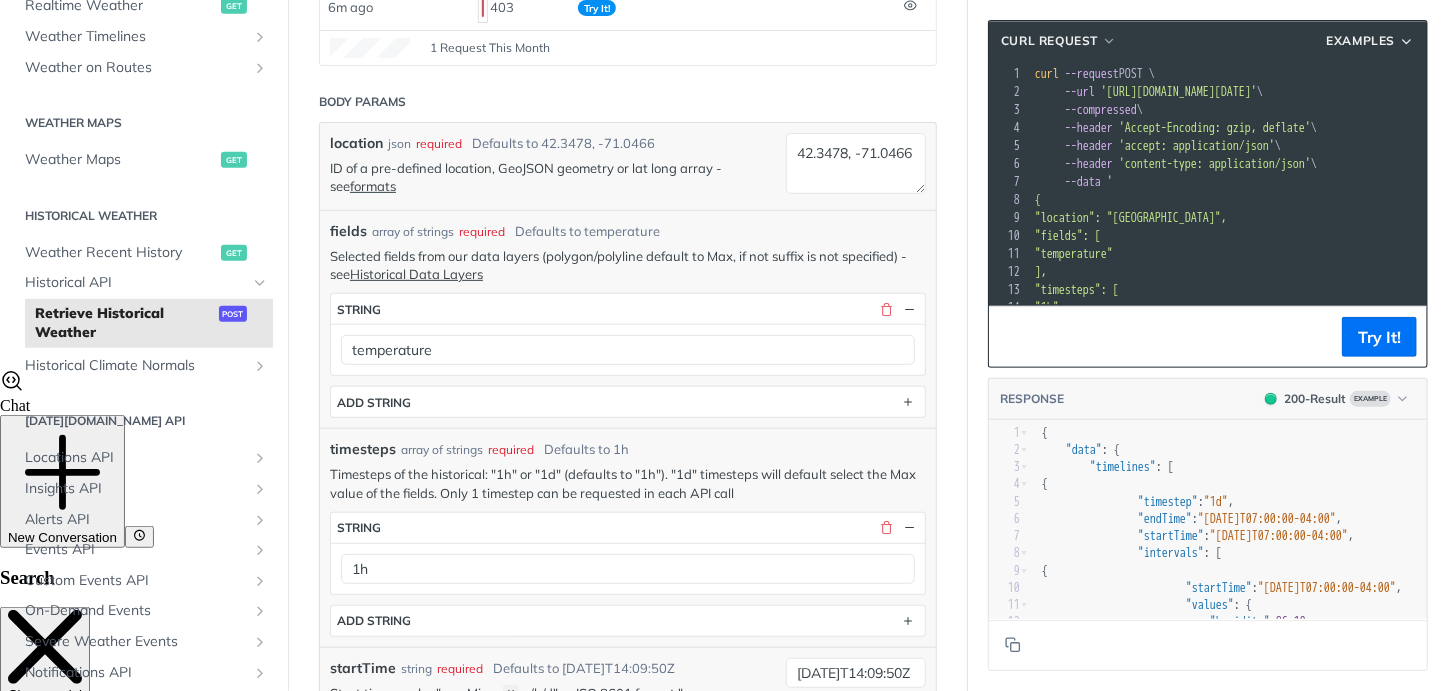 scroll, scrollTop: 259, scrollLeft: 0, axis: vertical 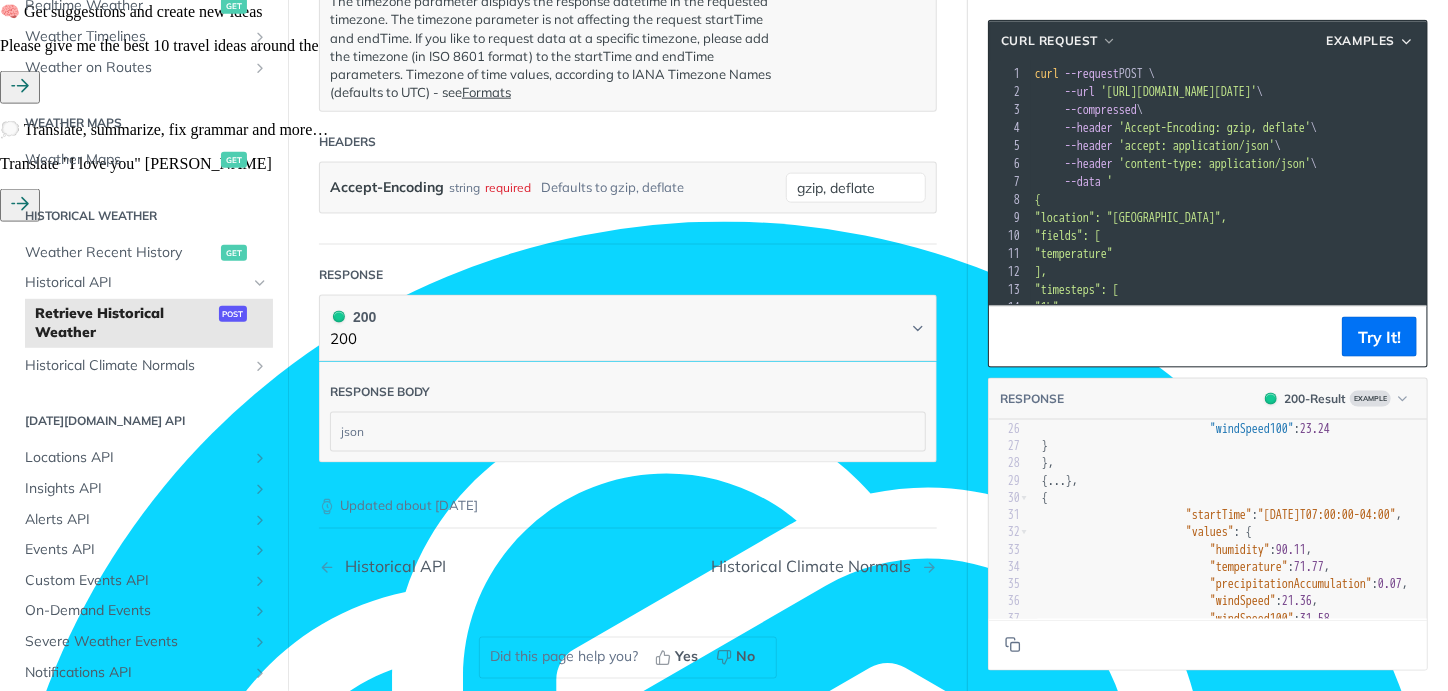 click on "json" at bounding box center (628, 432) 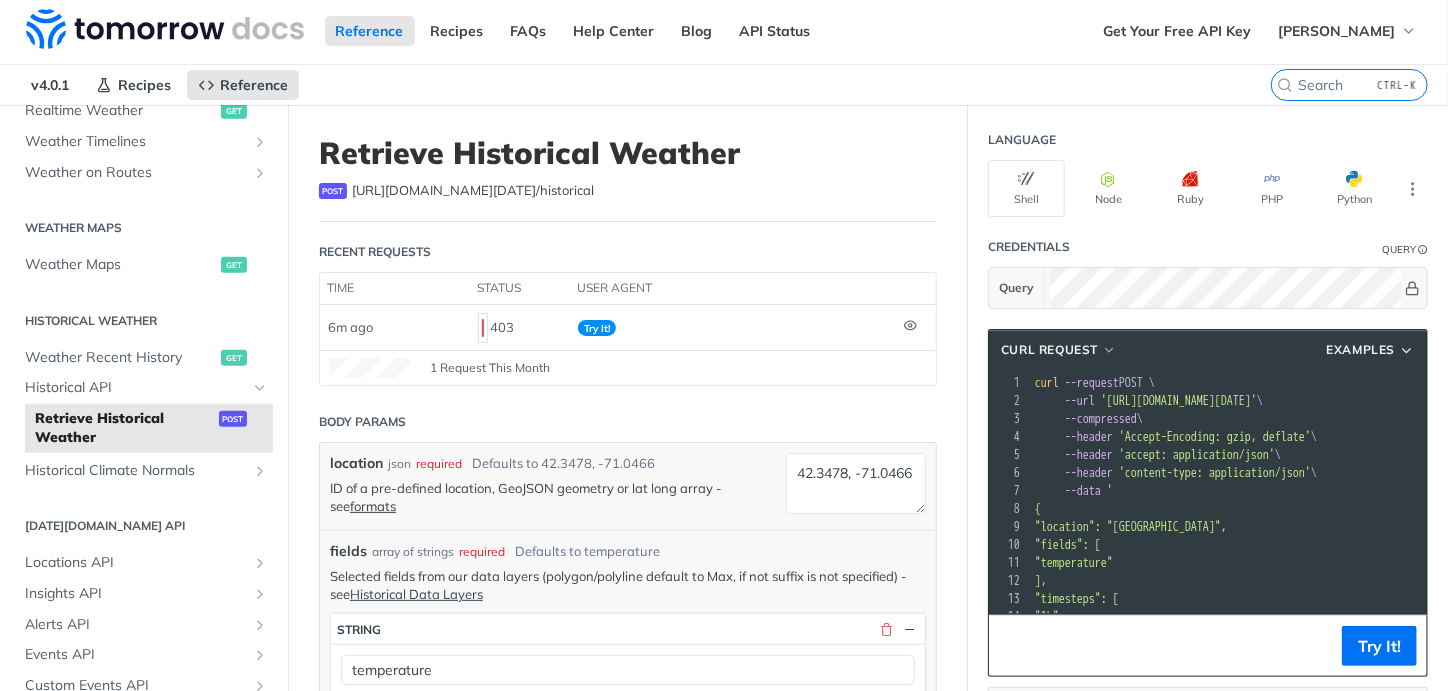 scroll, scrollTop: 0, scrollLeft: 0, axis: both 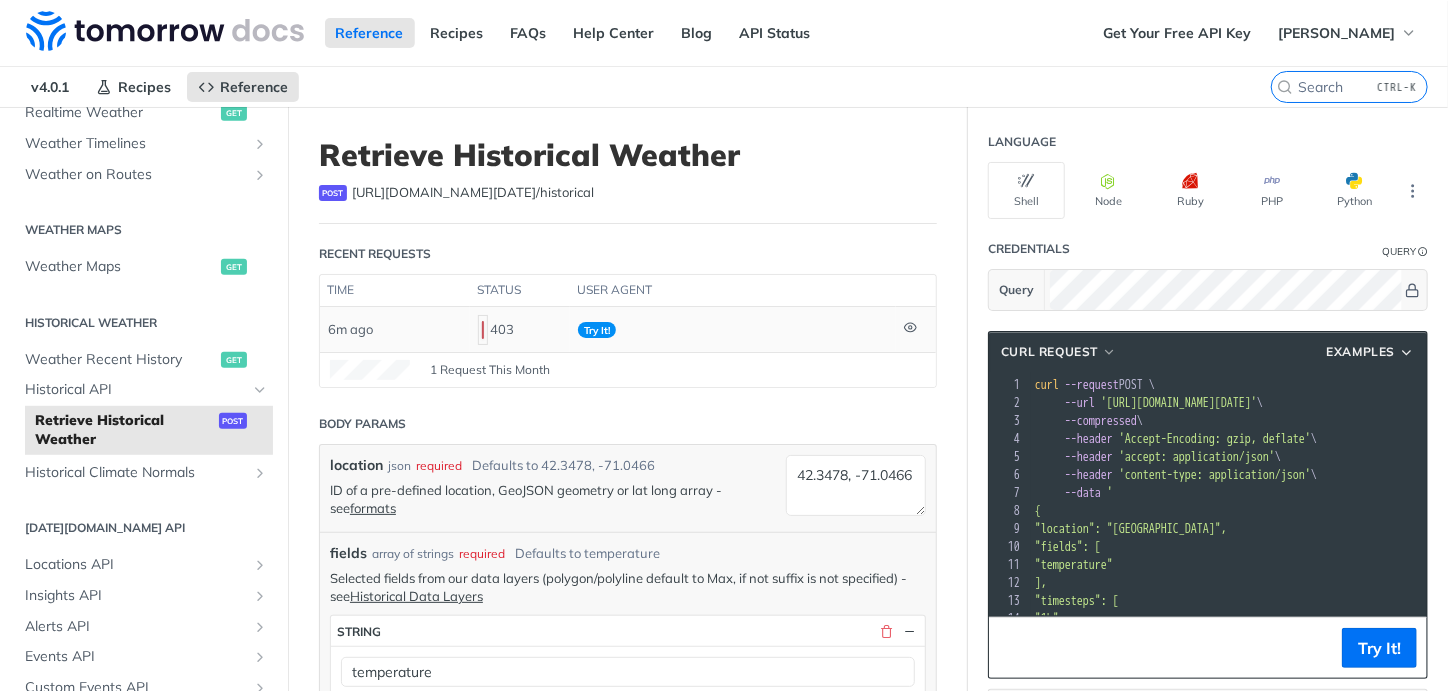 click on "403" at bounding box center [520, 330] 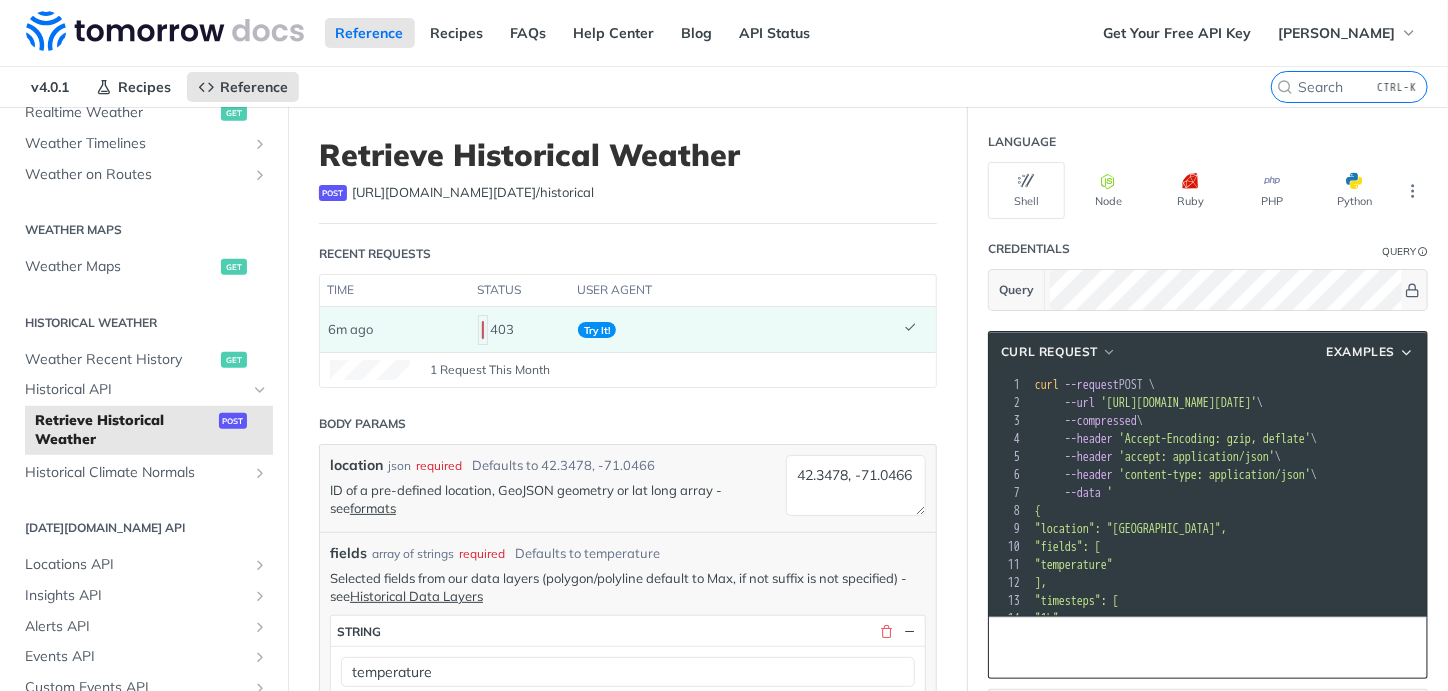scroll, scrollTop: 0, scrollLeft: 0, axis: both 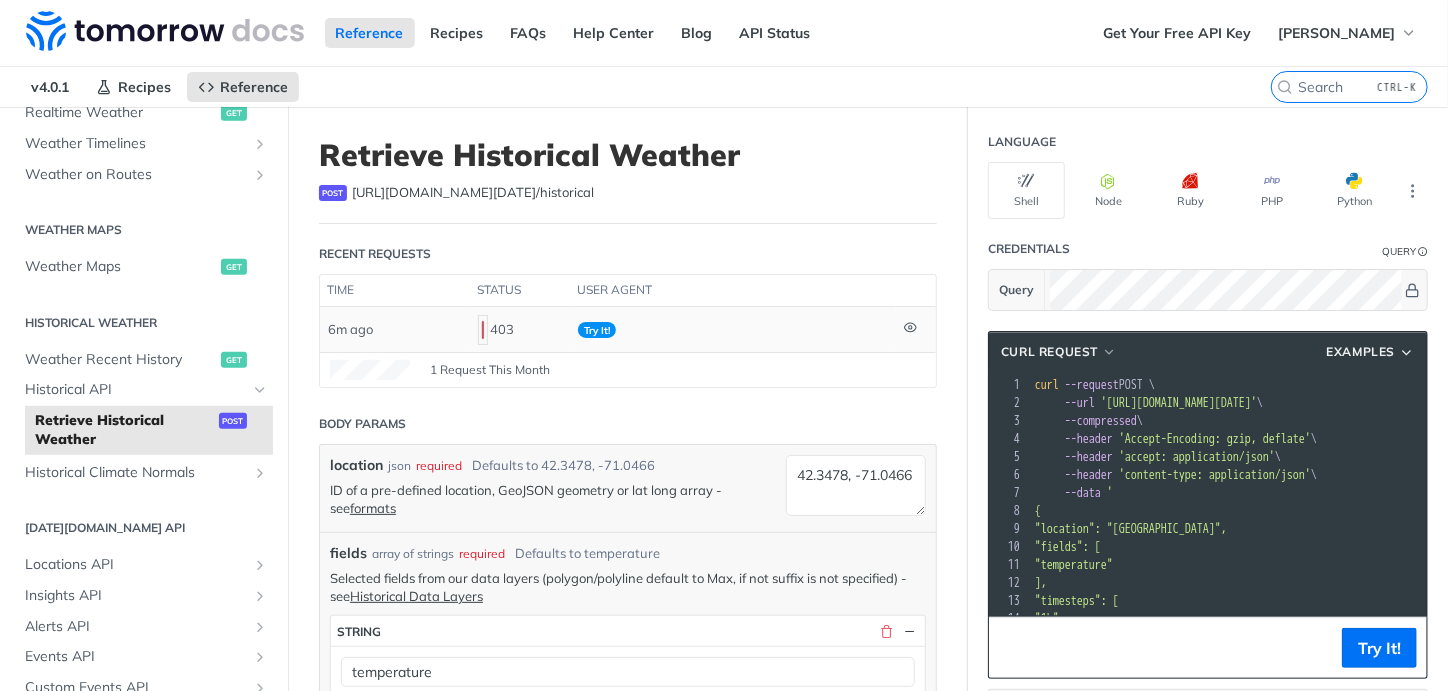 click on "Try It!" at bounding box center (597, 330) 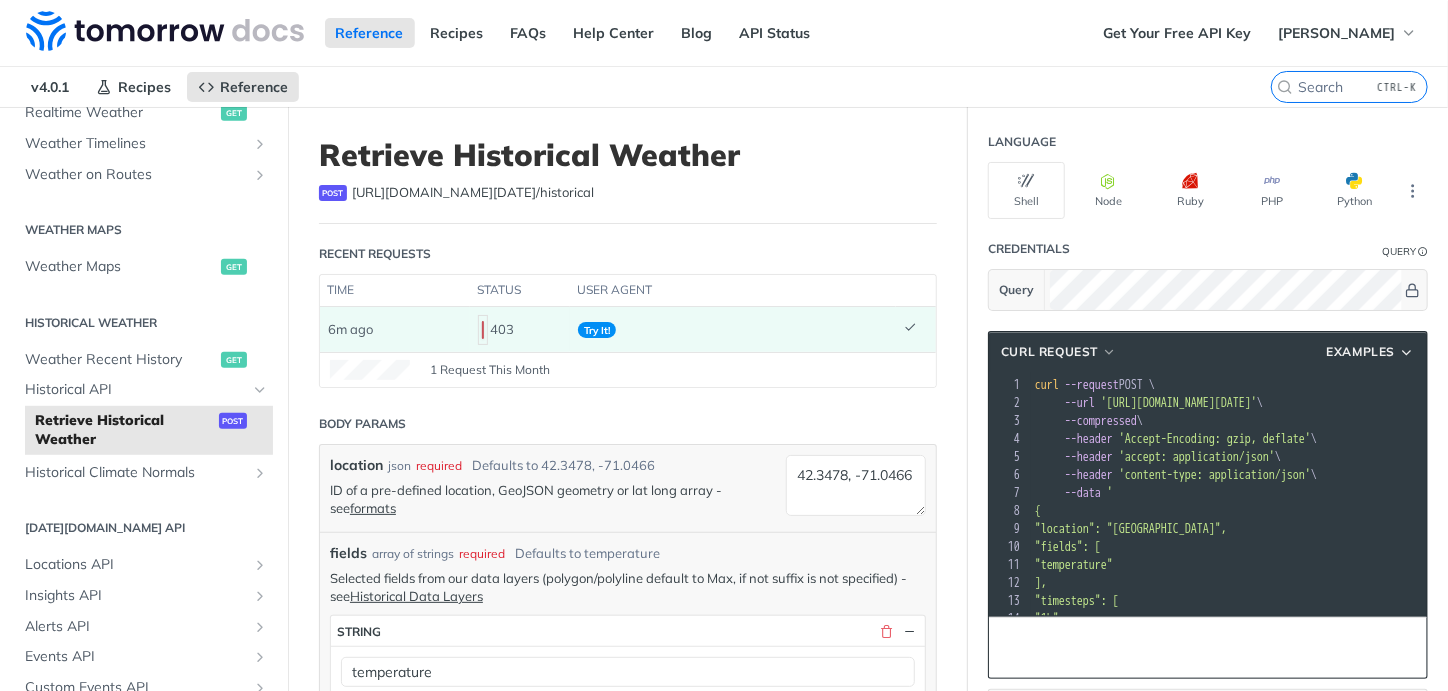 click on "1 Request This Month" at bounding box center (628, 370) 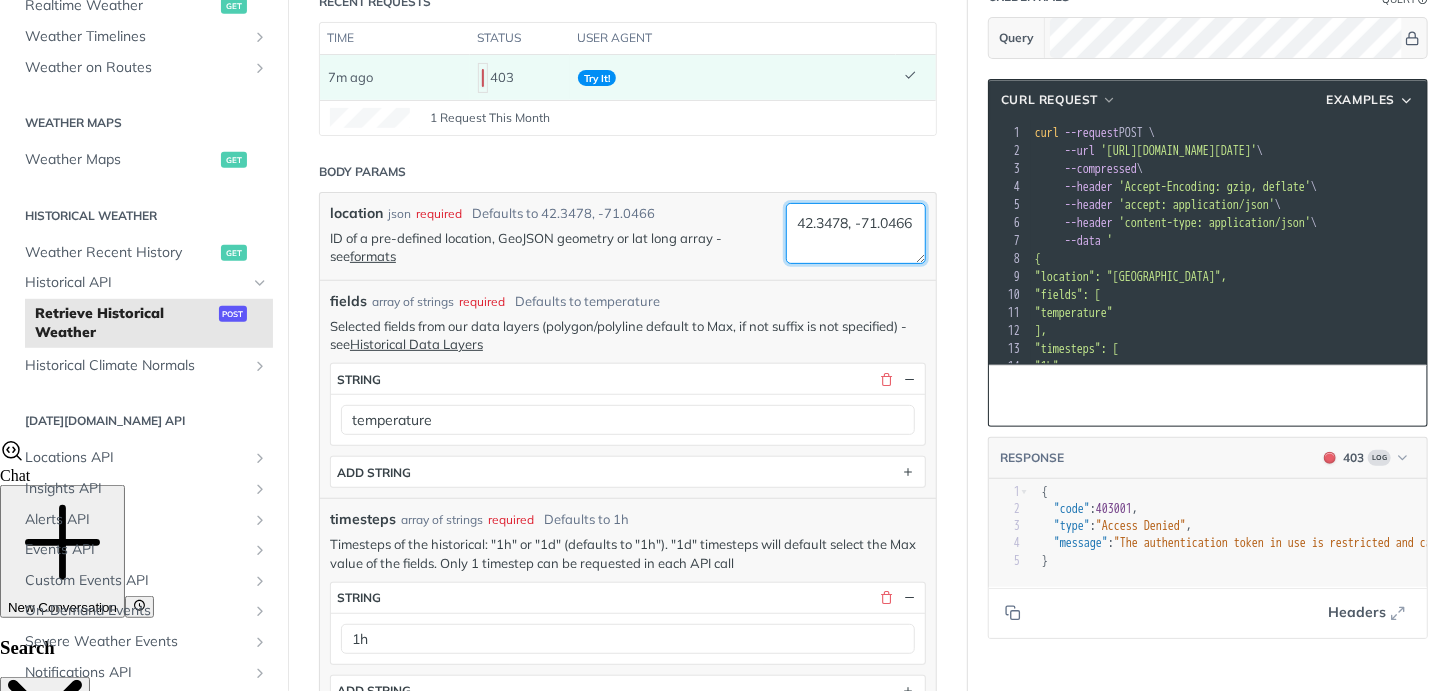 drag, startPoint x: 865, startPoint y: 246, endPoint x: 759, endPoint y: 204, distance: 114.01754 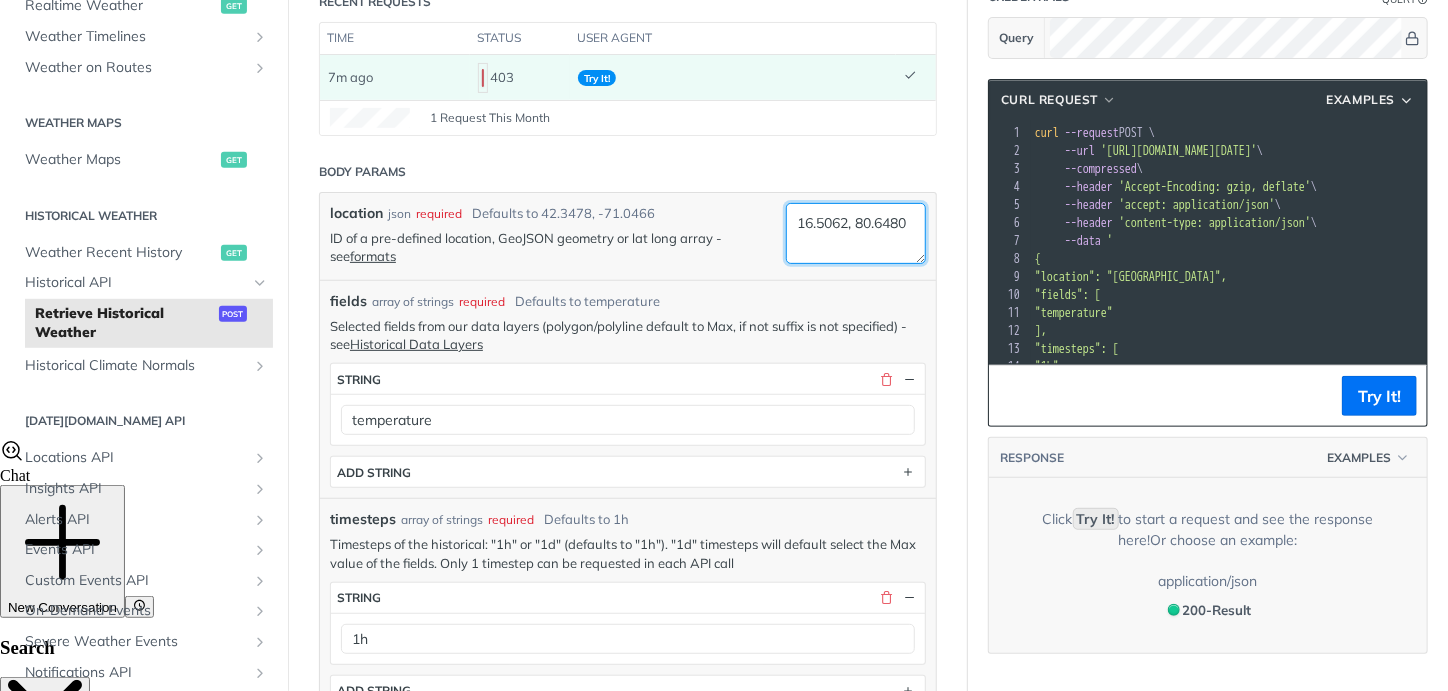 click on "16.5062, 80.6480" at bounding box center [856, 233] 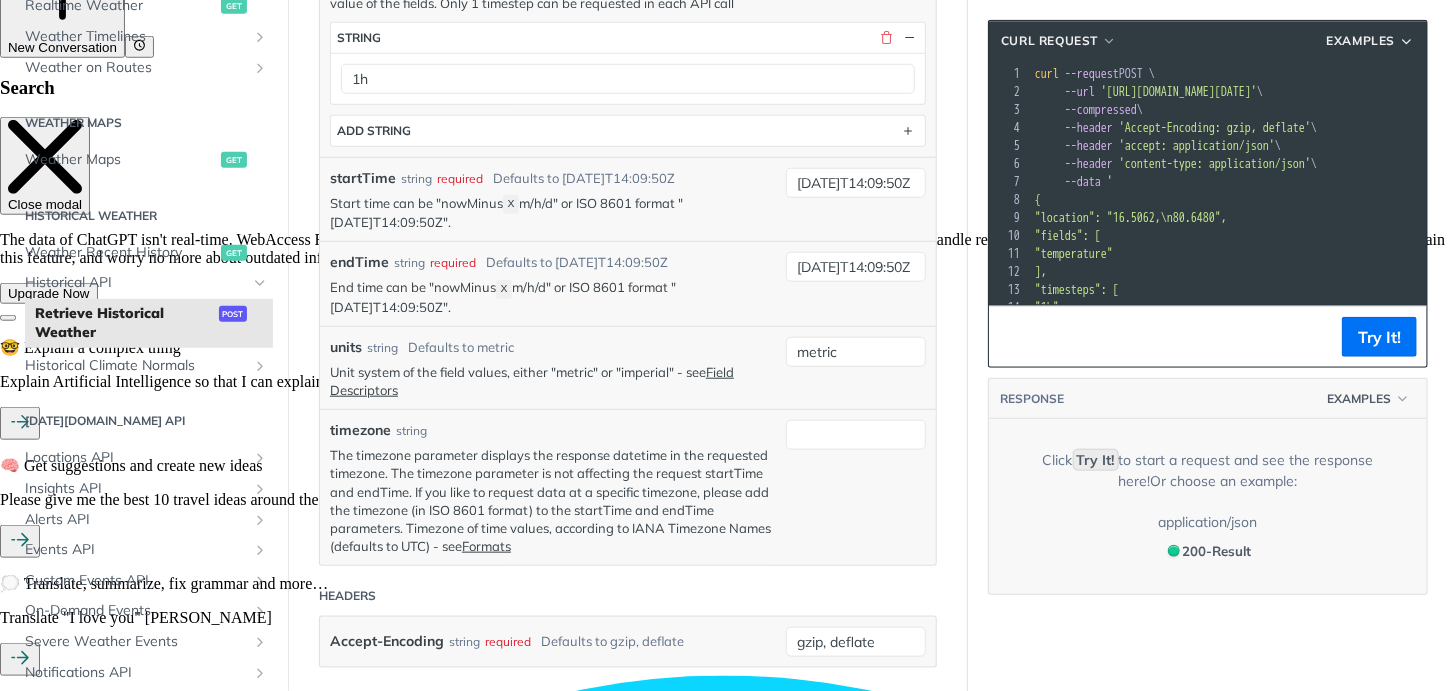 scroll, scrollTop: 0, scrollLeft: 0, axis: both 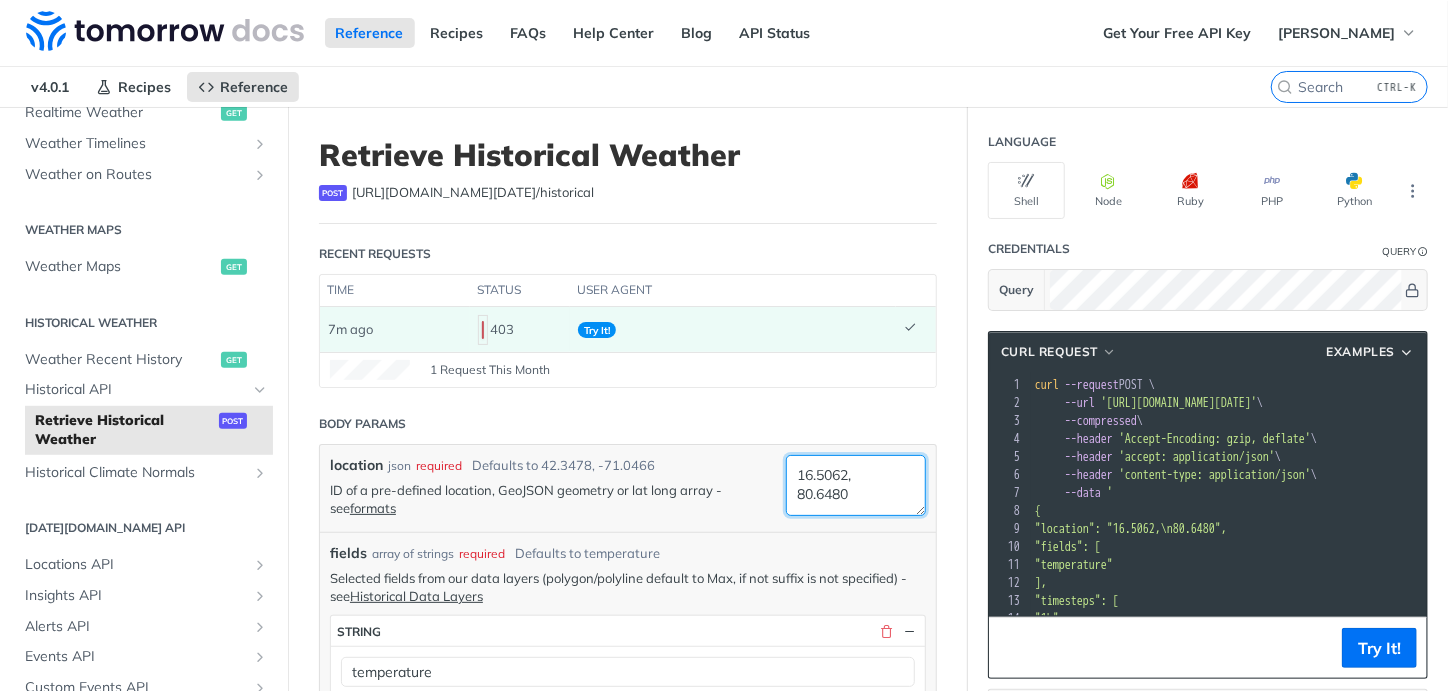 click on "16.5062,
80.6480" at bounding box center [856, 485] 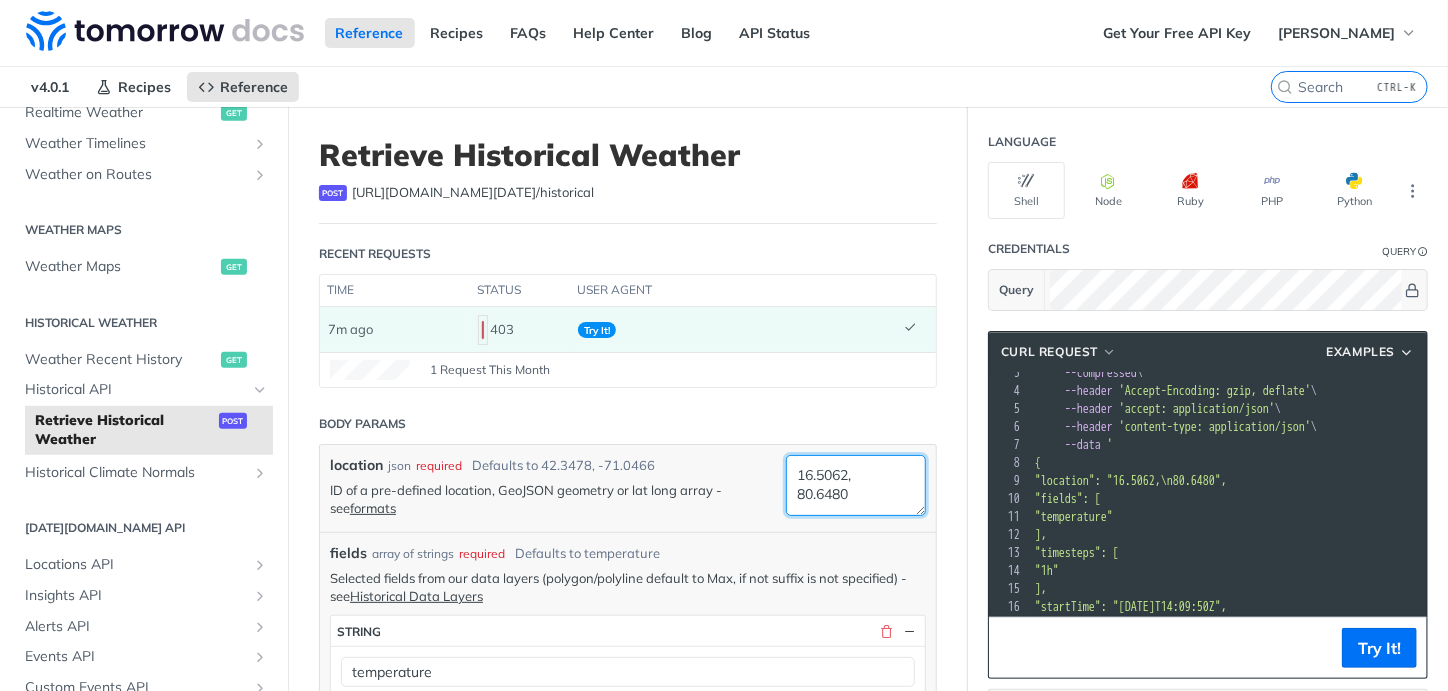 scroll, scrollTop: 50, scrollLeft: 0, axis: vertical 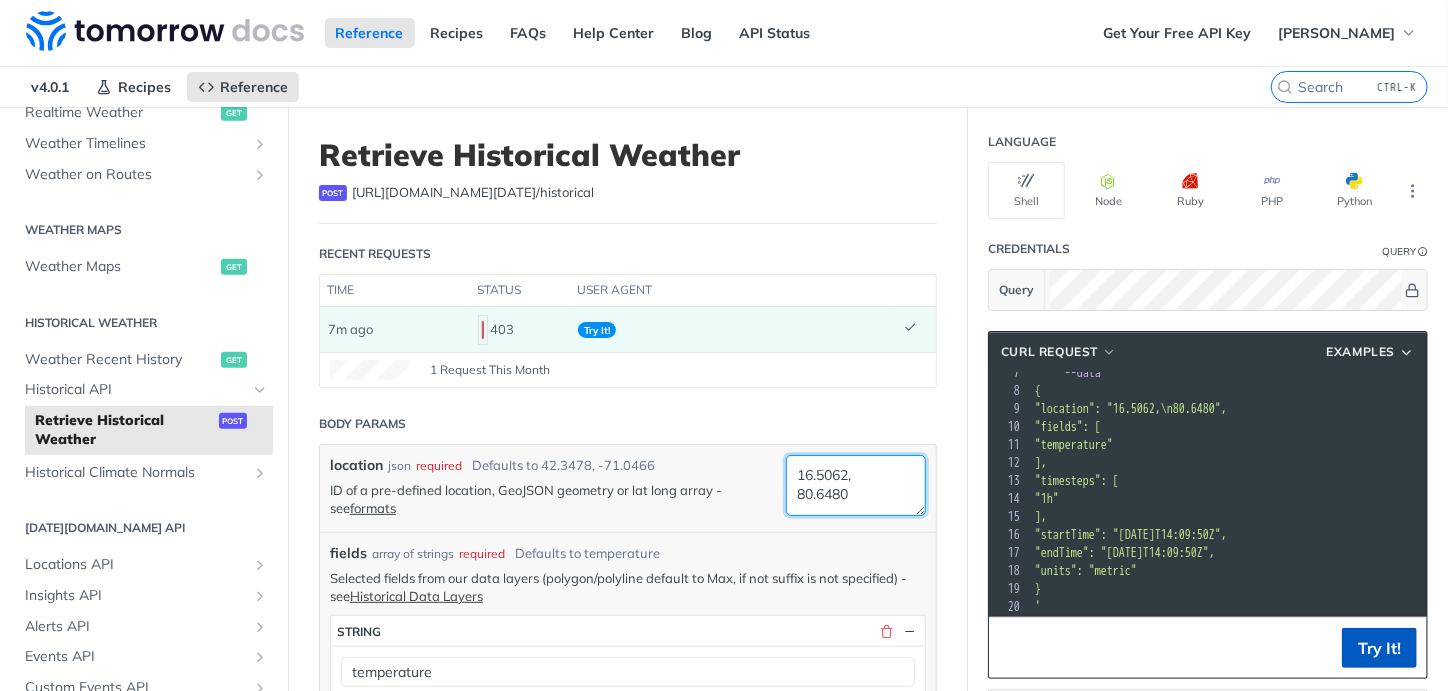 type on "16.5062,
80.6480" 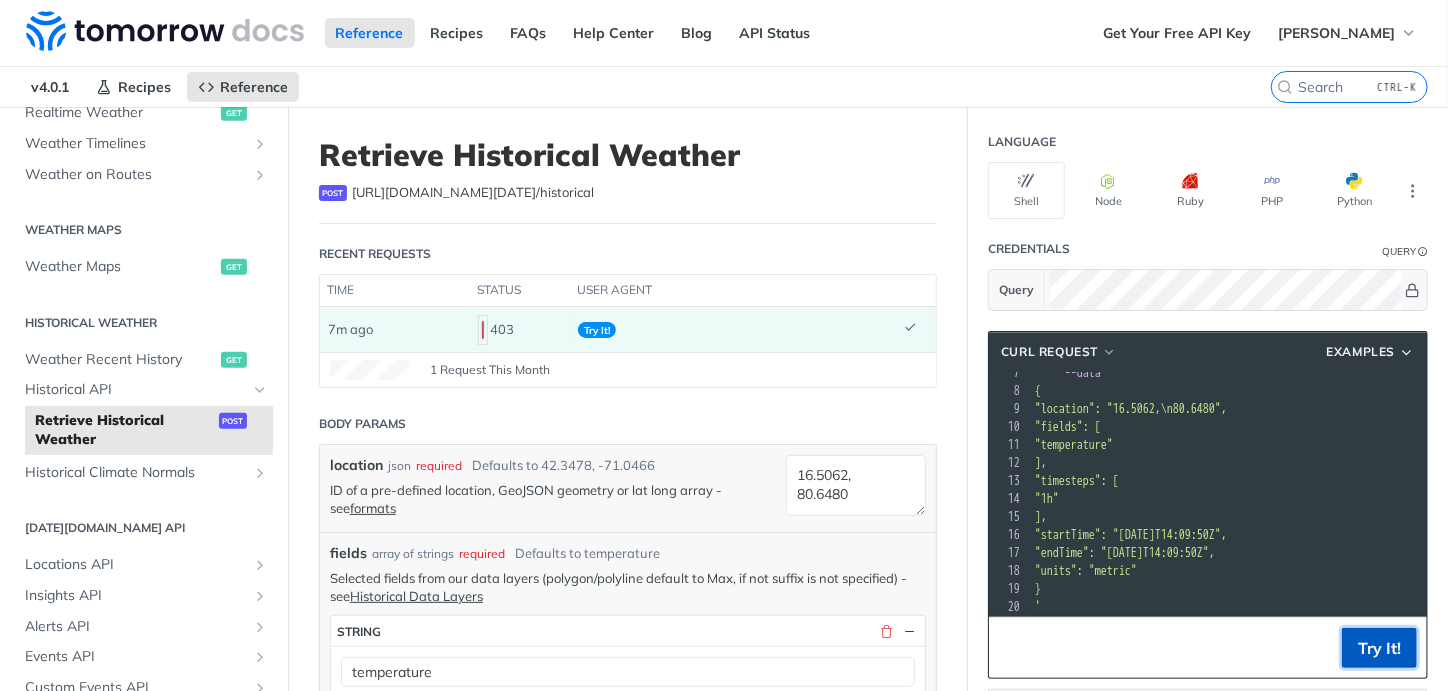 click on "Try It!" at bounding box center [1379, 648] 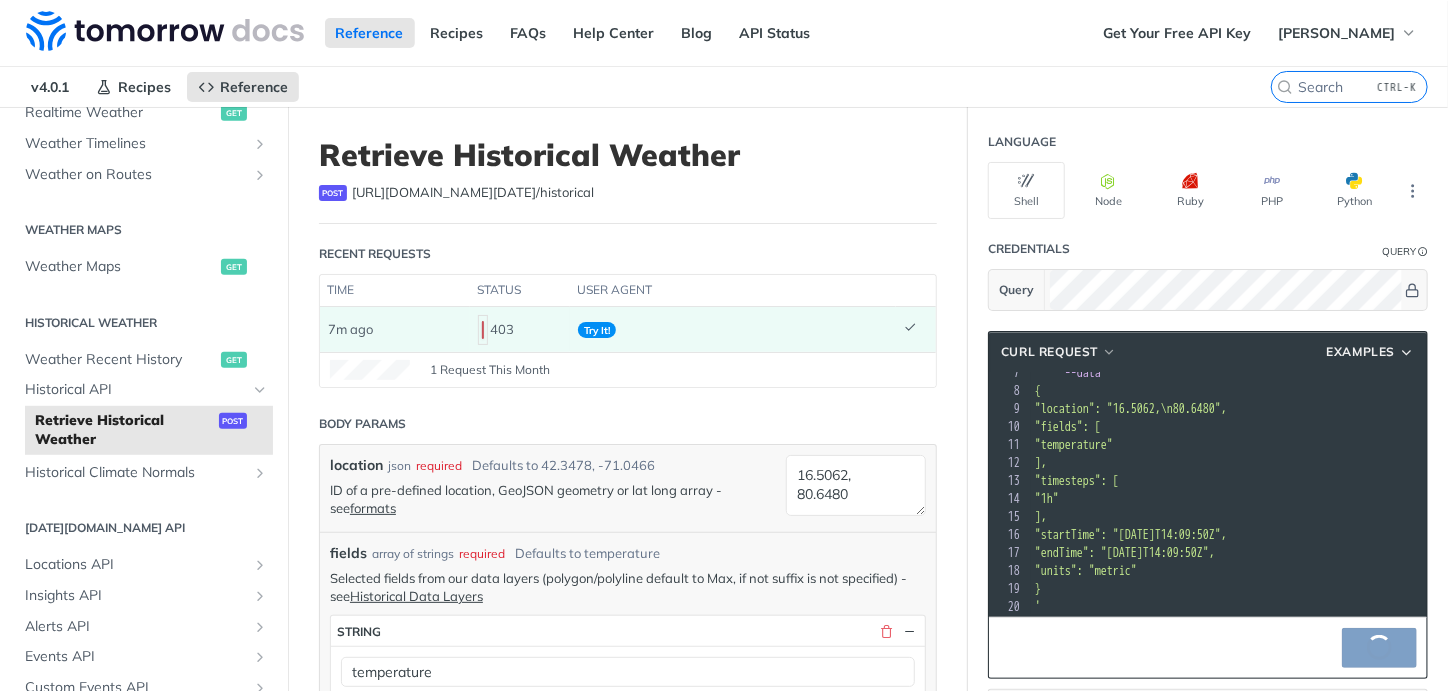 scroll, scrollTop: 138, scrollLeft: 0, axis: vertical 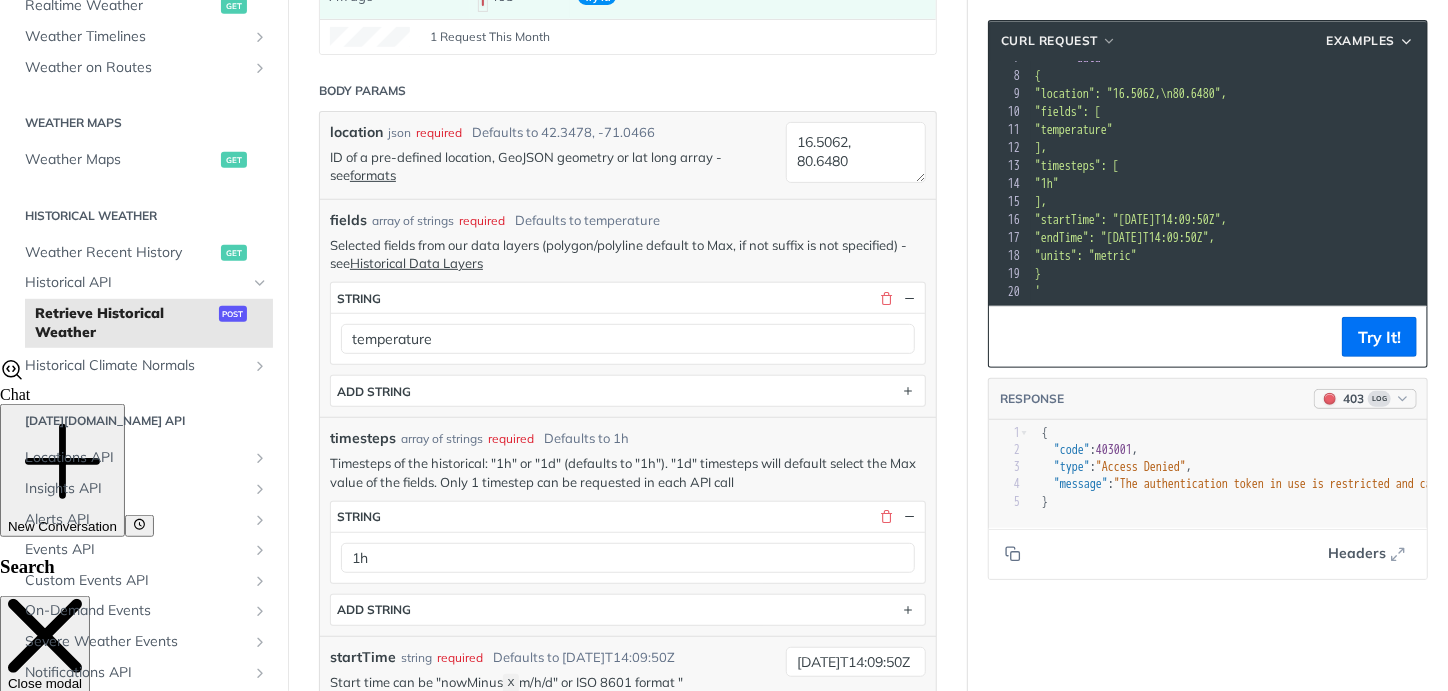drag, startPoint x: 1376, startPoint y: 376, endPoint x: 1376, endPoint y: 390, distance: 14 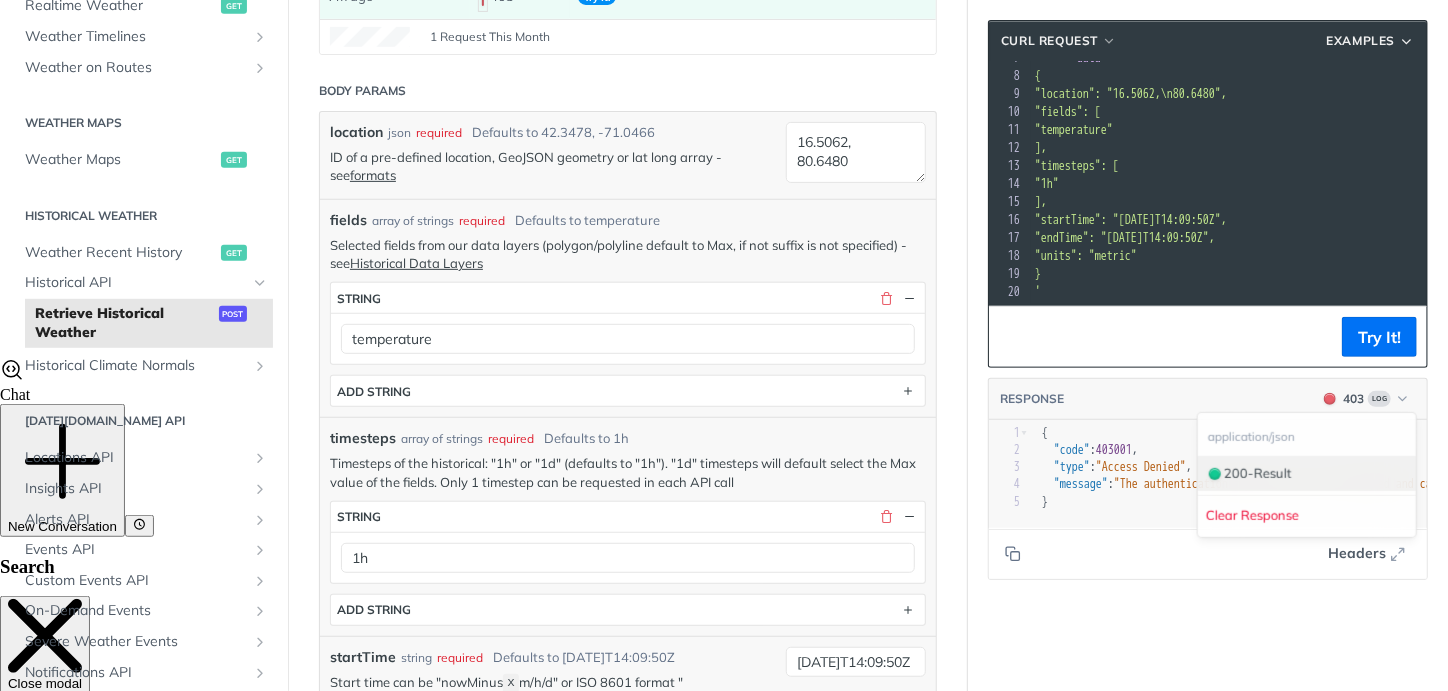 click on "200  -  Result" at bounding box center (1307, 474) 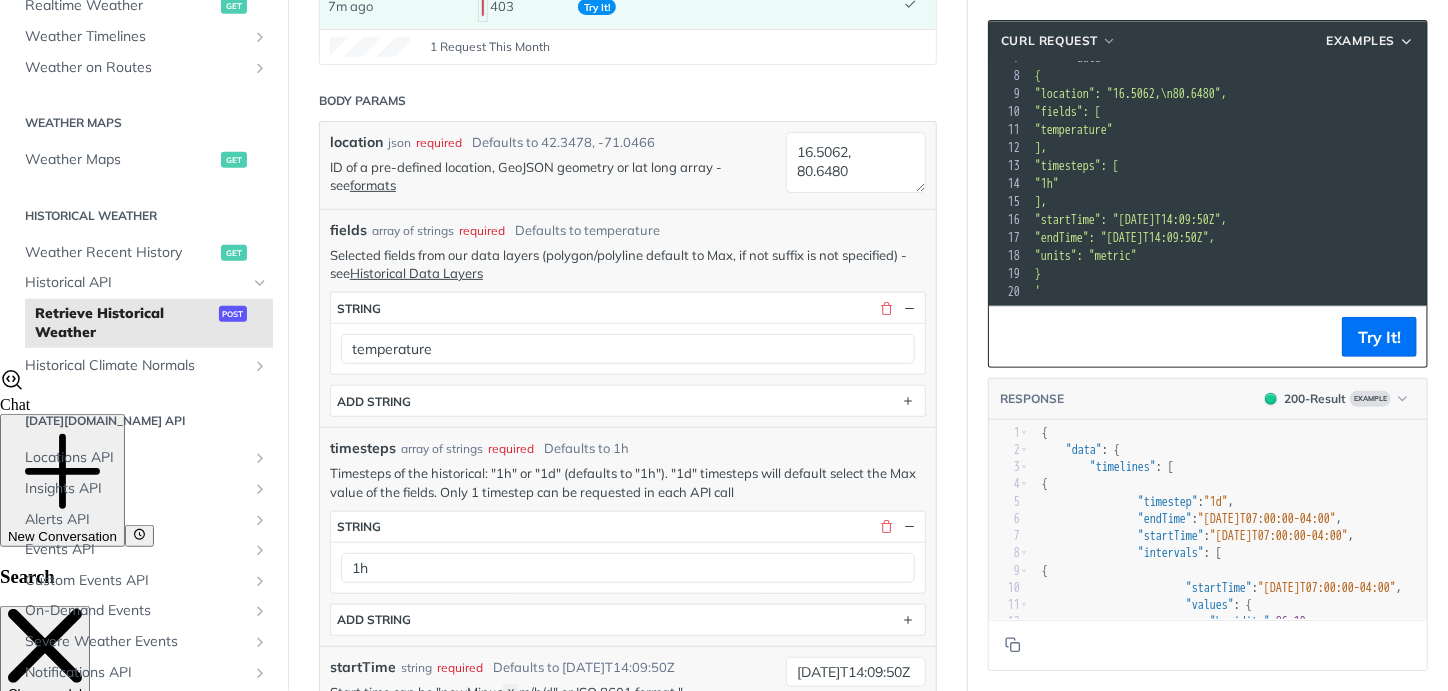 scroll, scrollTop: 329, scrollLeft: 0, axis: vertical 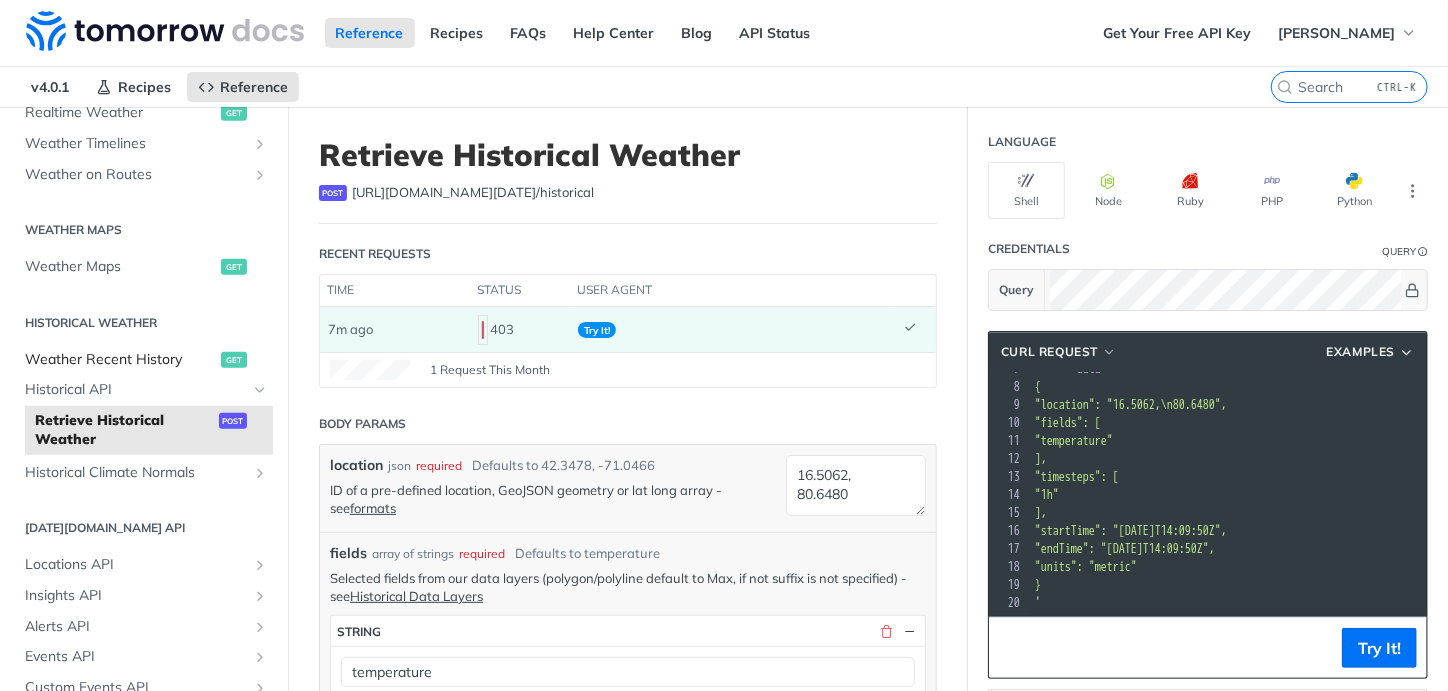 click on "Weather Recent History" at bounding box center [120, 360] 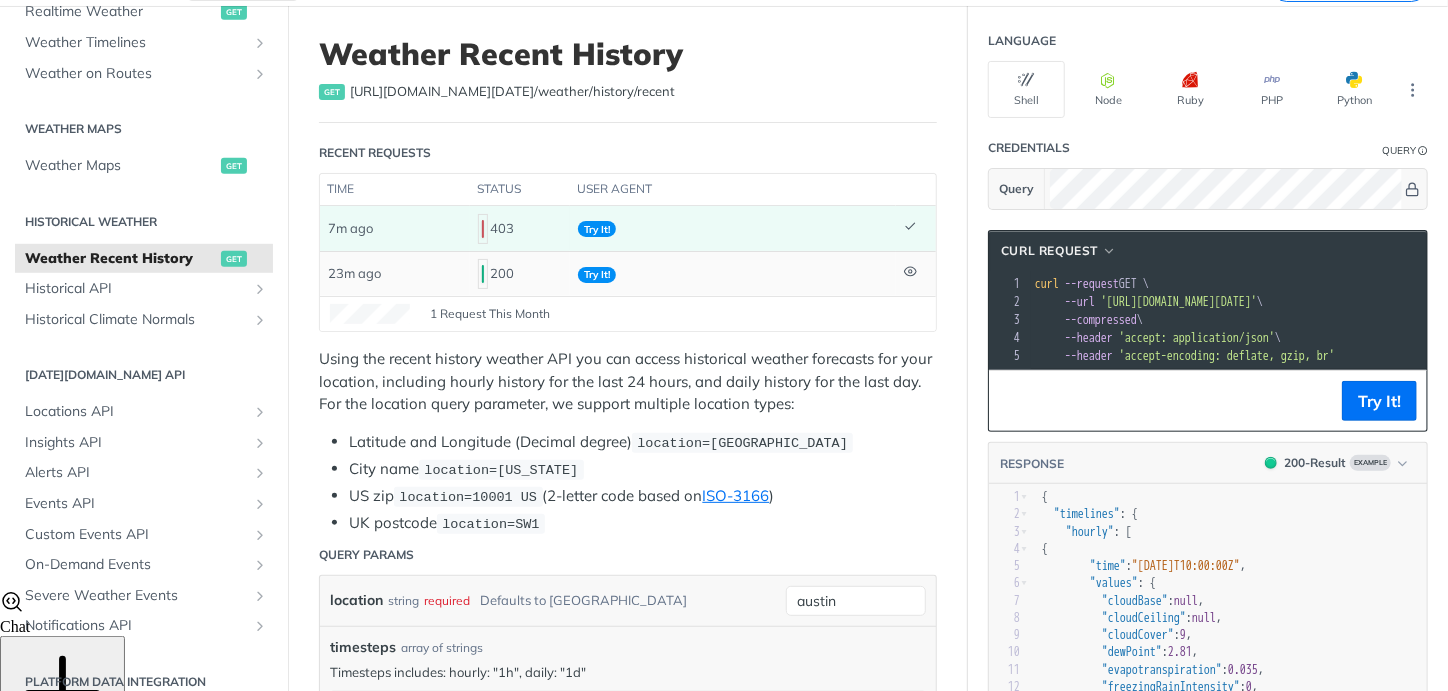 click 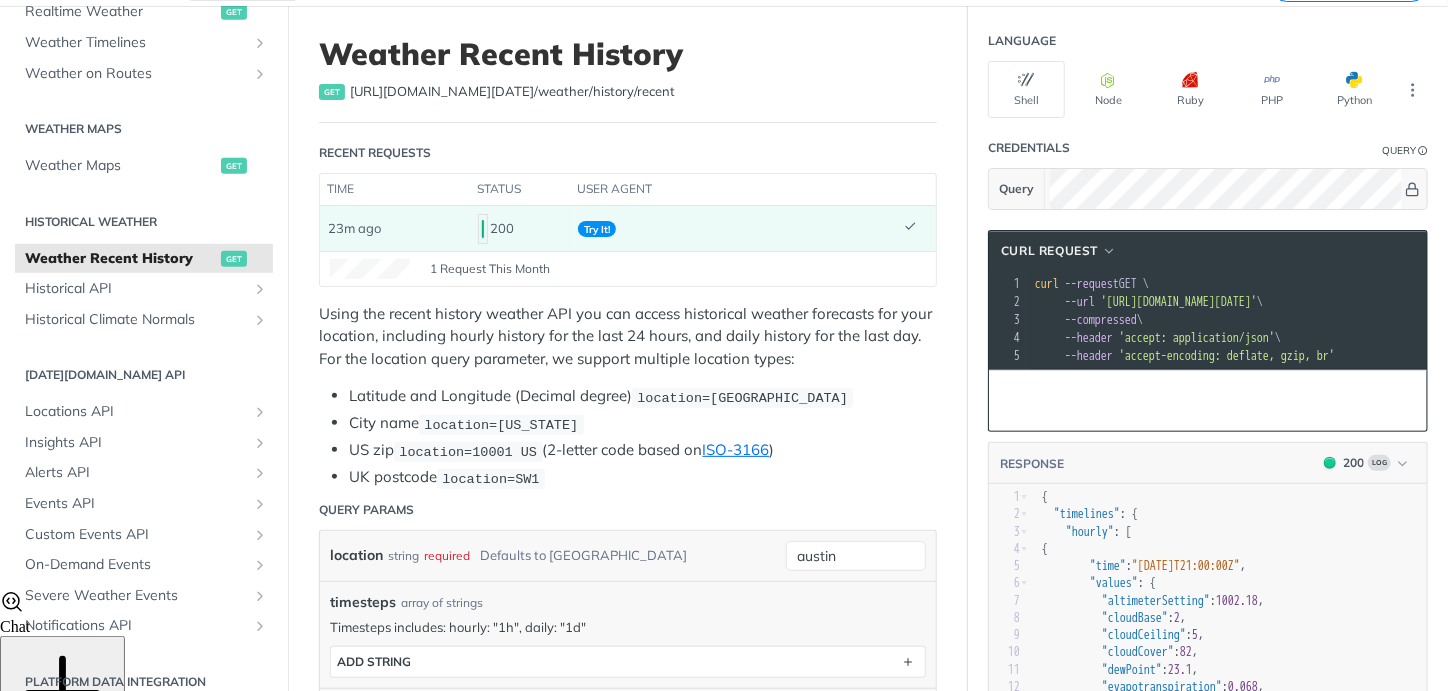 click on "1 Request This Month" at bounding box center [628, 269] 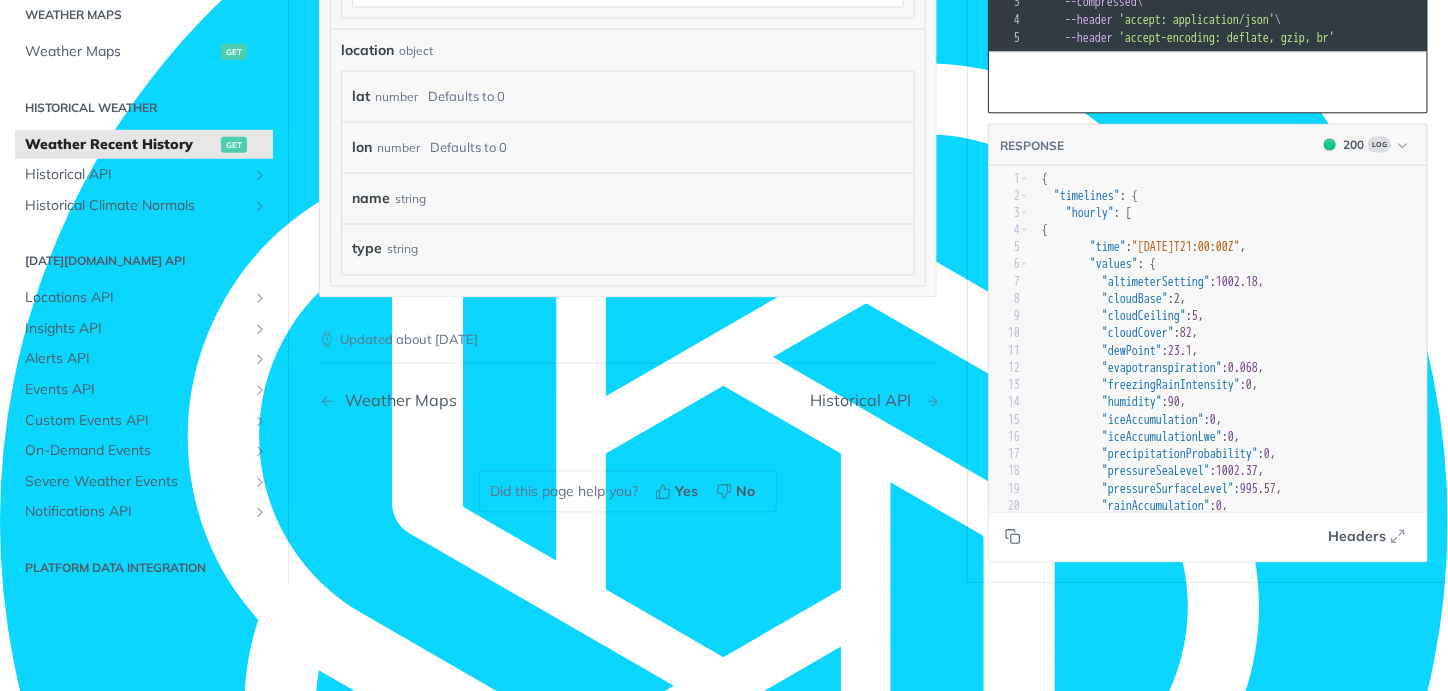 click on "Historical API" at bounding box center [865, 401] 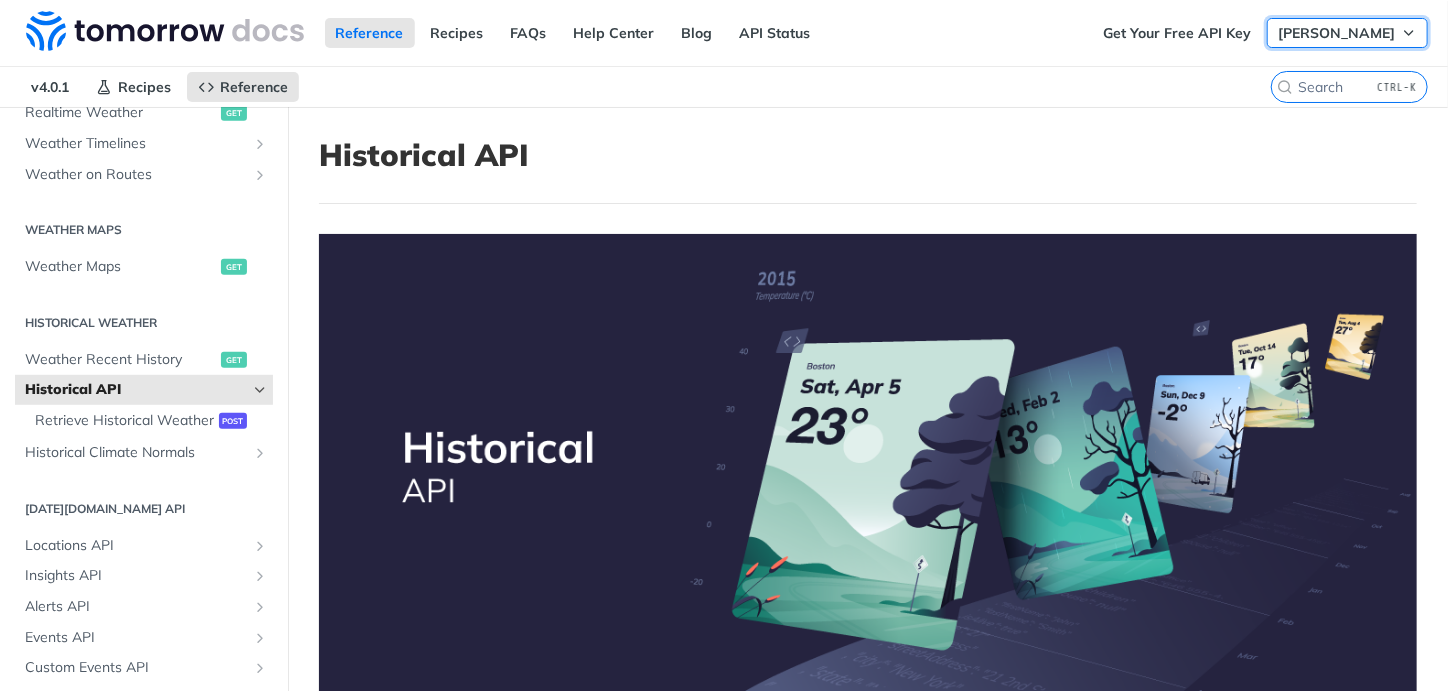 click on "[PERSON_NAME]" at bounding box center [1336, 33] 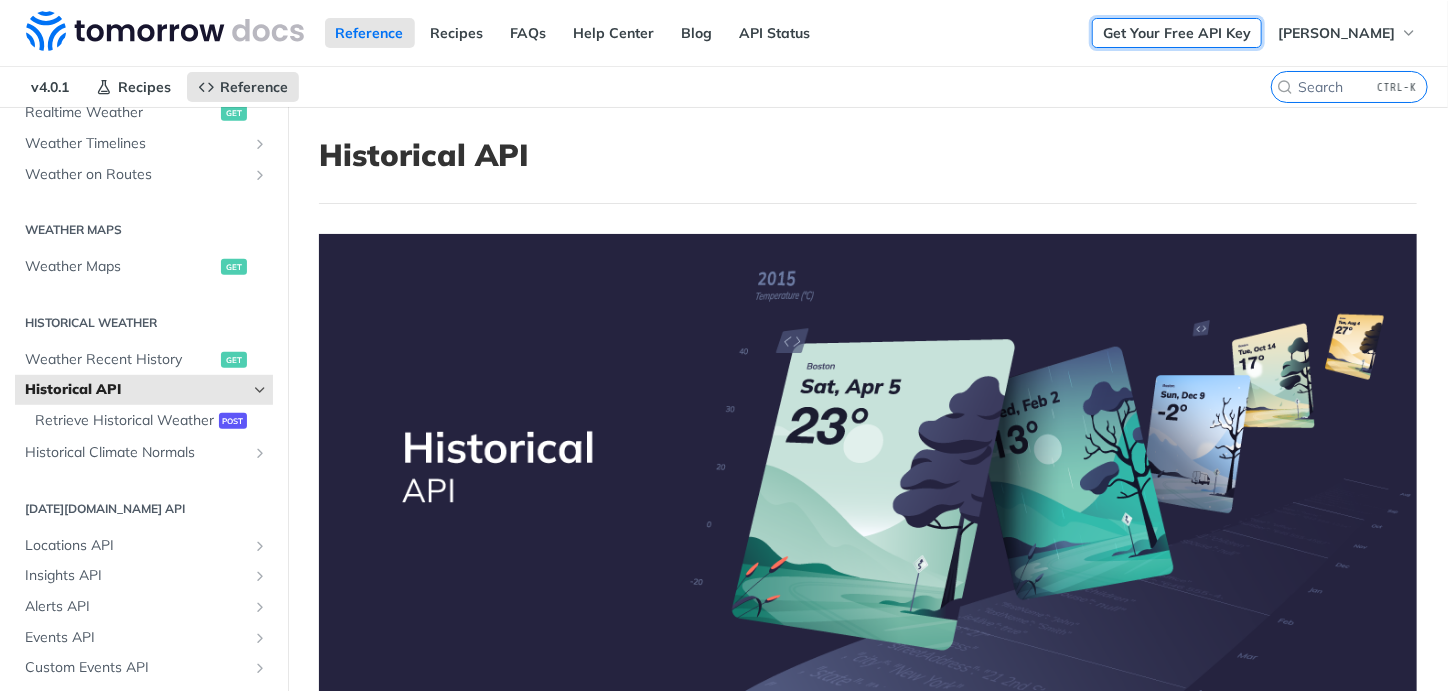 click on "Get Your Free API Key" at bounding box center (1177, 33) 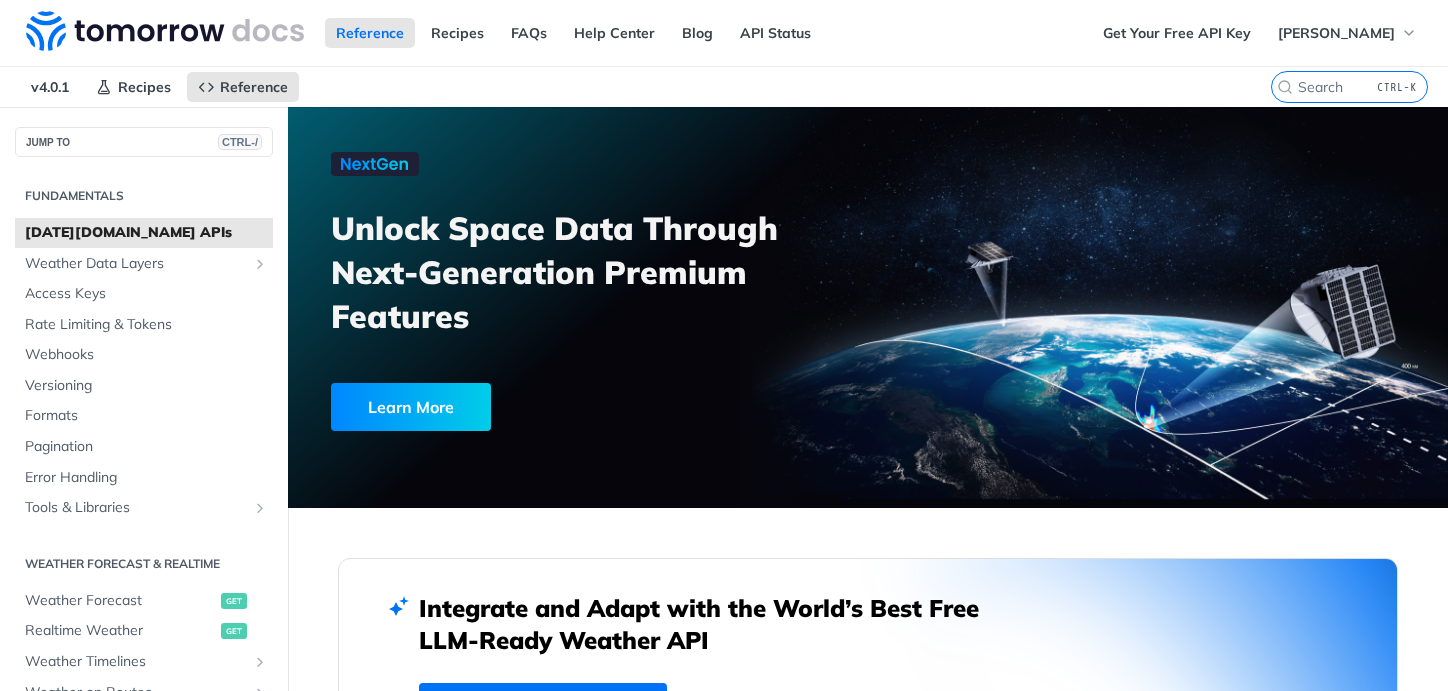 scroll, scrollTop: 0, scrollLeft: 0, axis: both 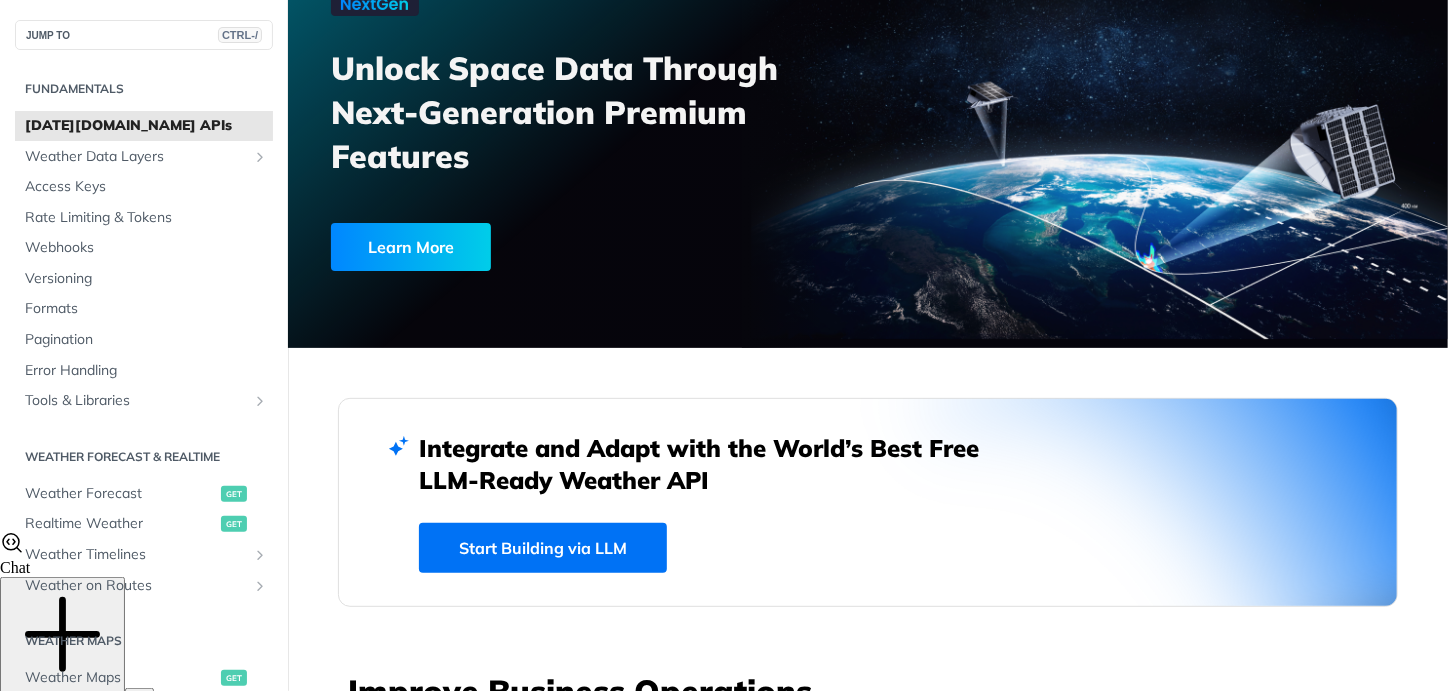 click on "Start Building via LLM" at bounding box center (543, 548) 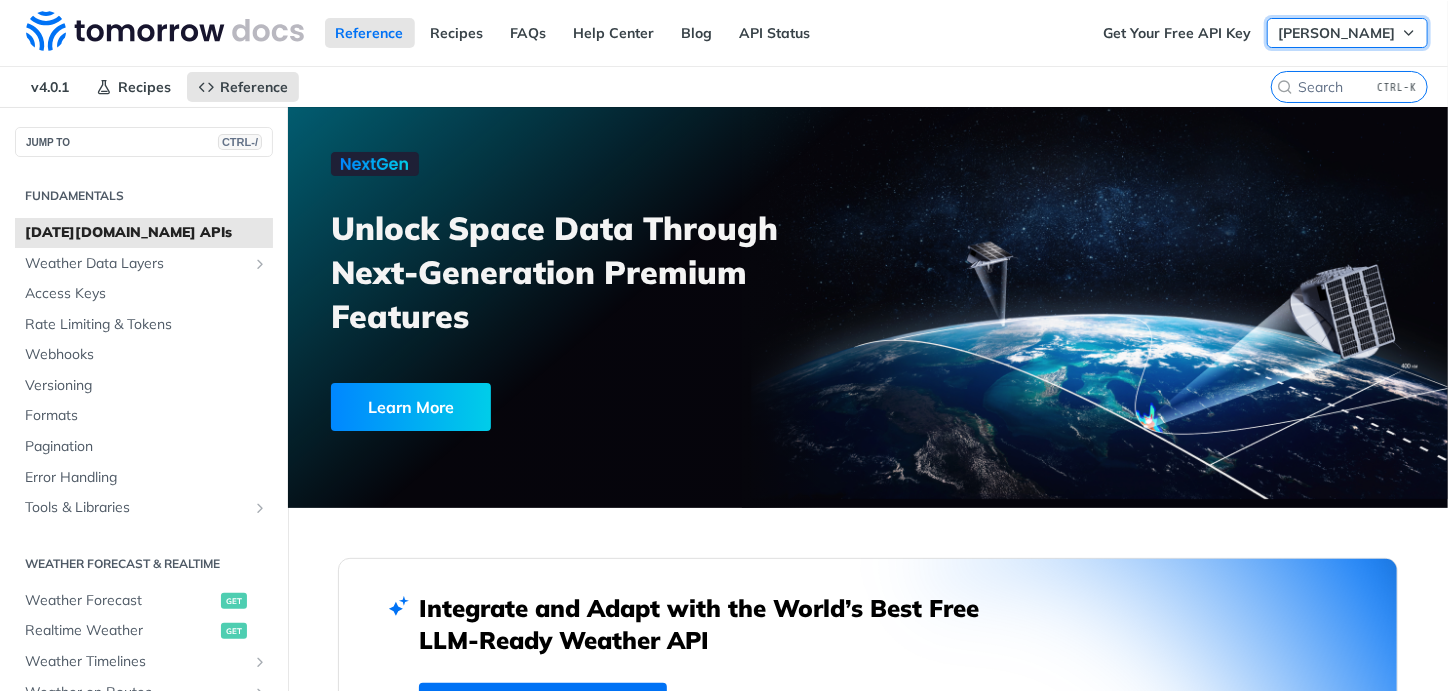 click on "[PERSON_NAME]" at bounding box center [1336, 33] 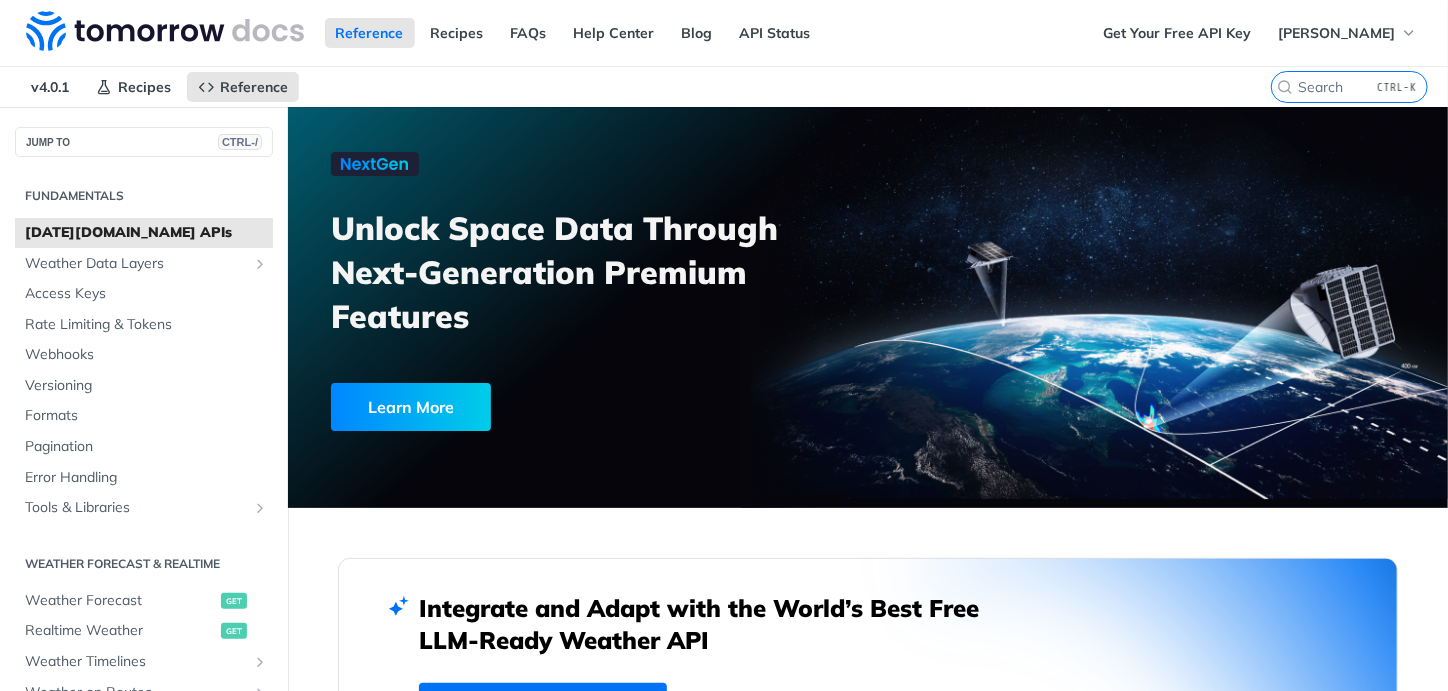 click at bounding box center [868, 307] 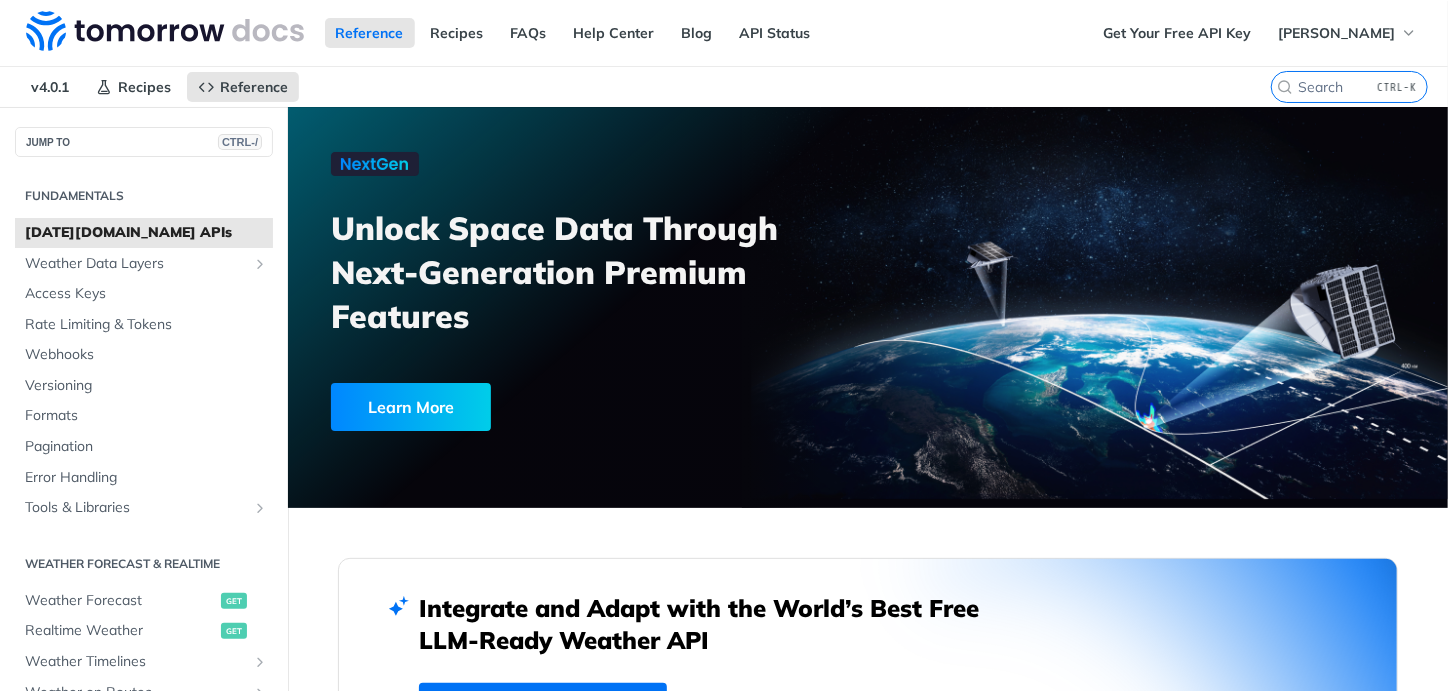 click on "Fundamentals" at bounding box center [144, 196] 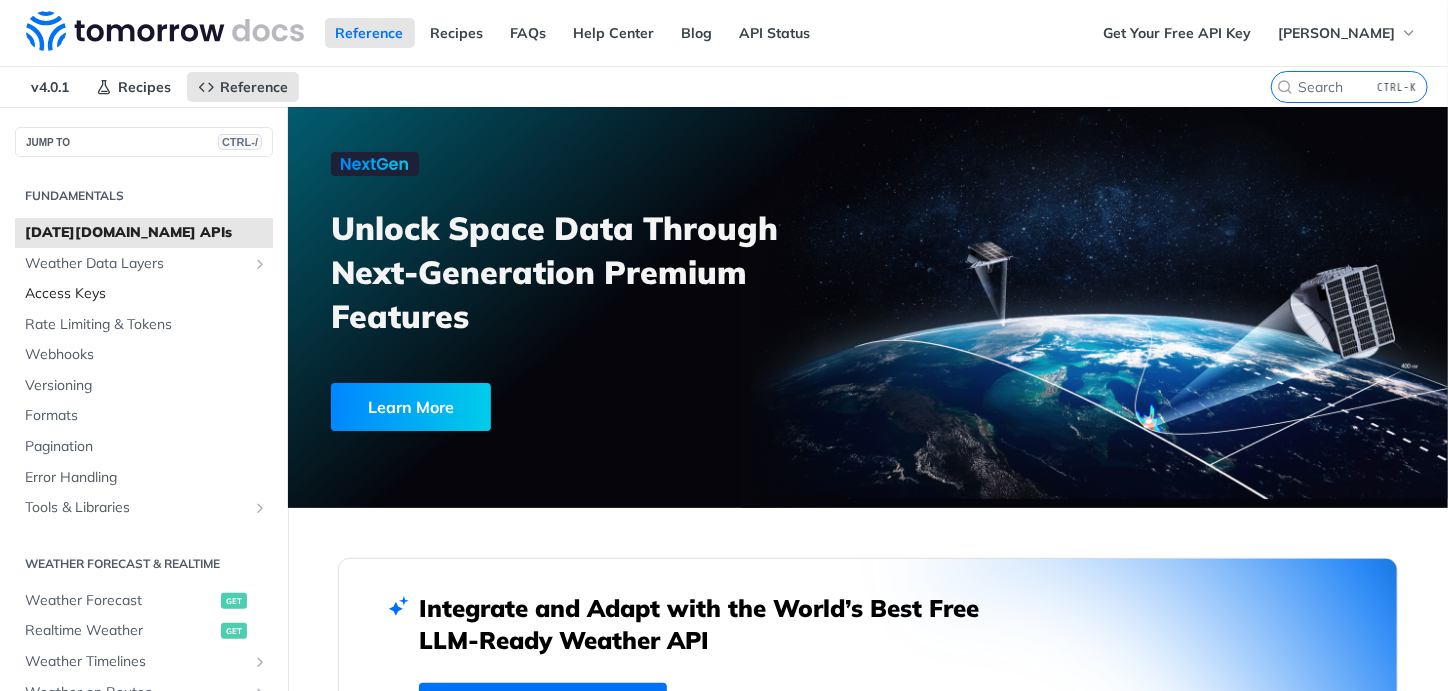 click on "Access Keys" at bounding box center [146, 294] 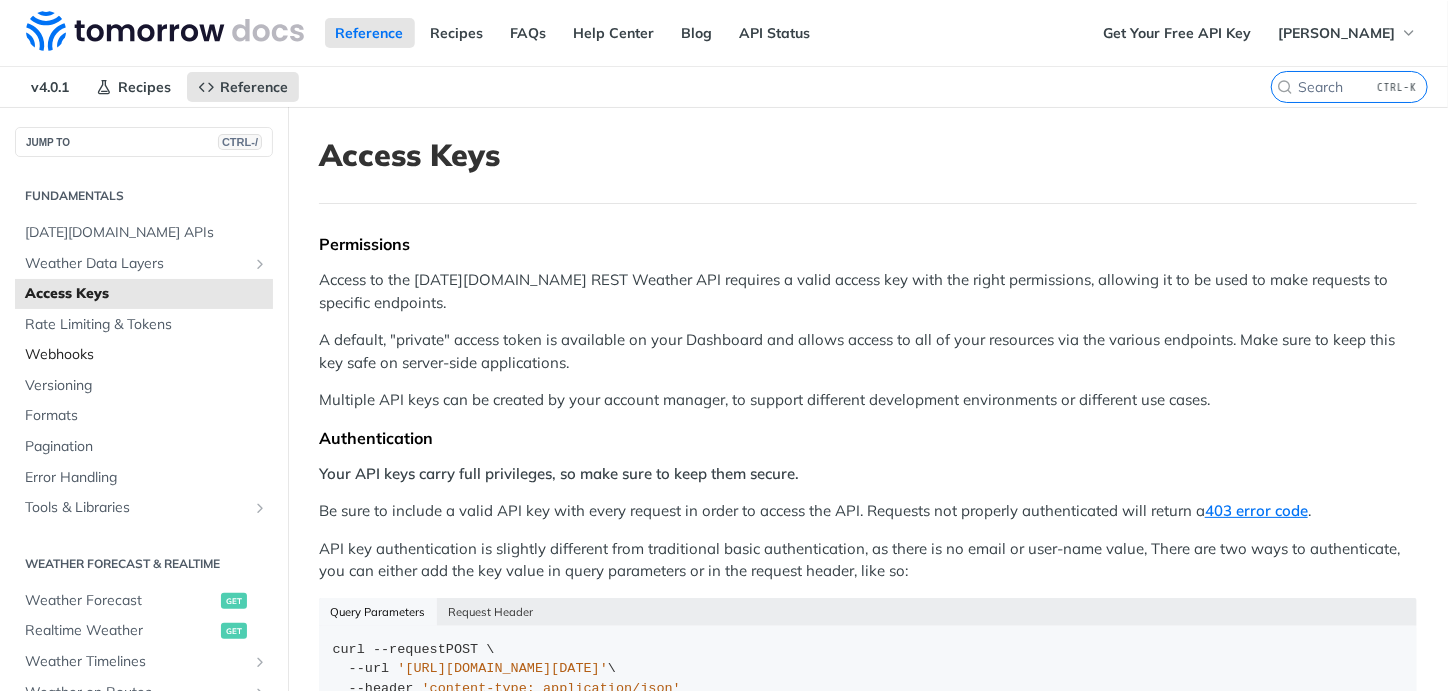 click on "Webhooks" at bounding box center [146, 355] 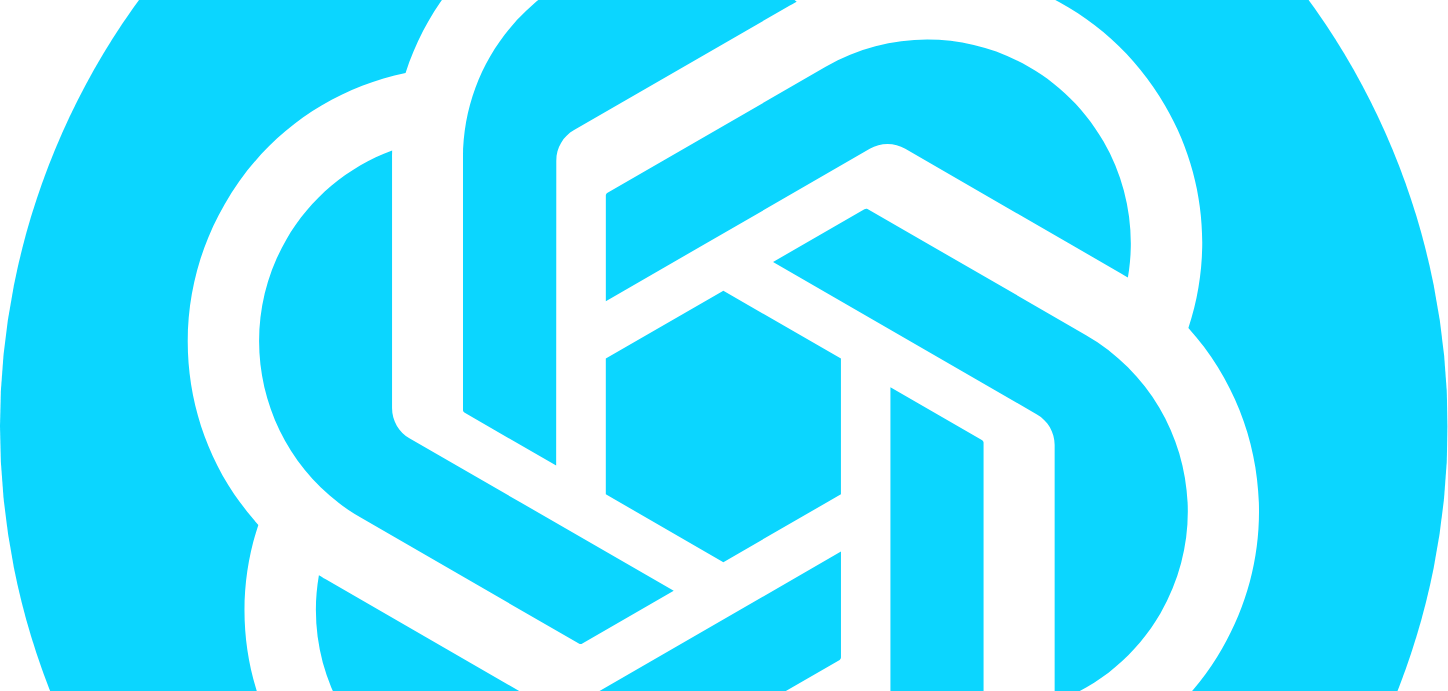 scroll, scrollTop: 1778, scrollLeft: 0, axis: vertical 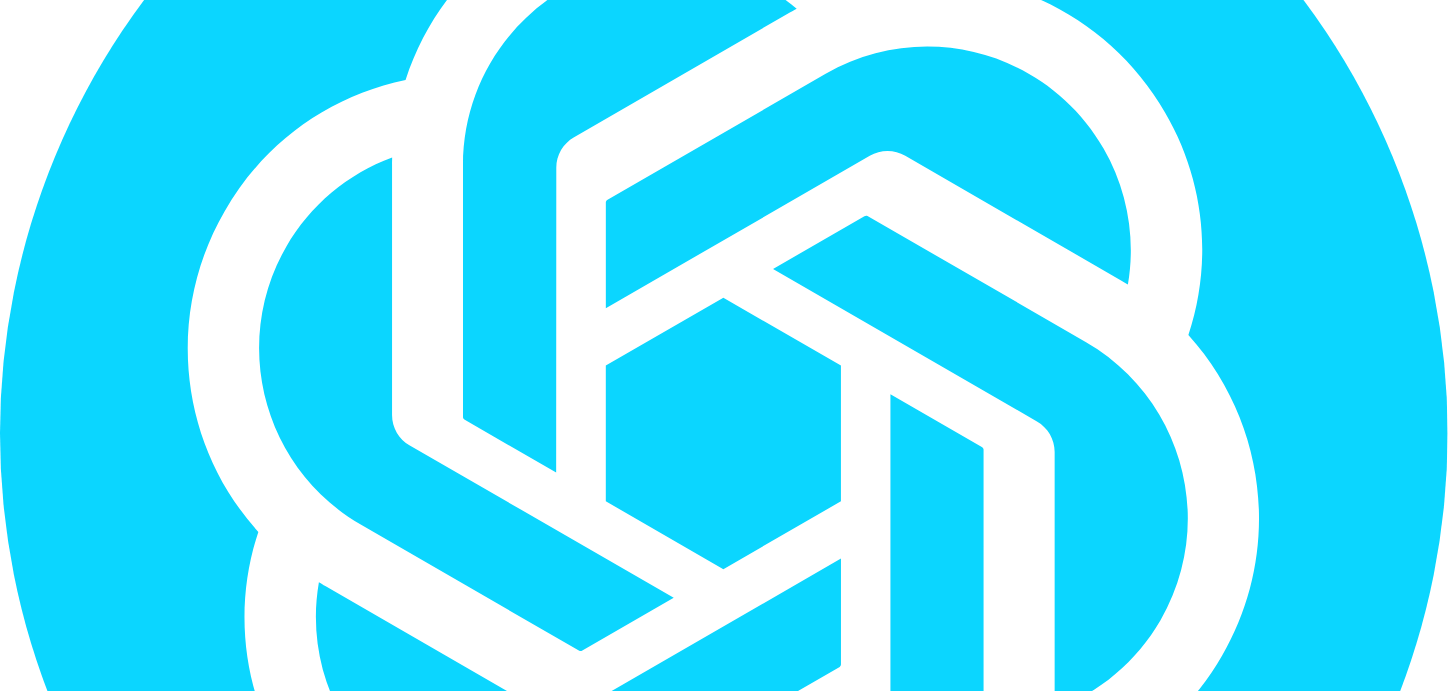 click on "Versioning" at bounding box center (146, -483) 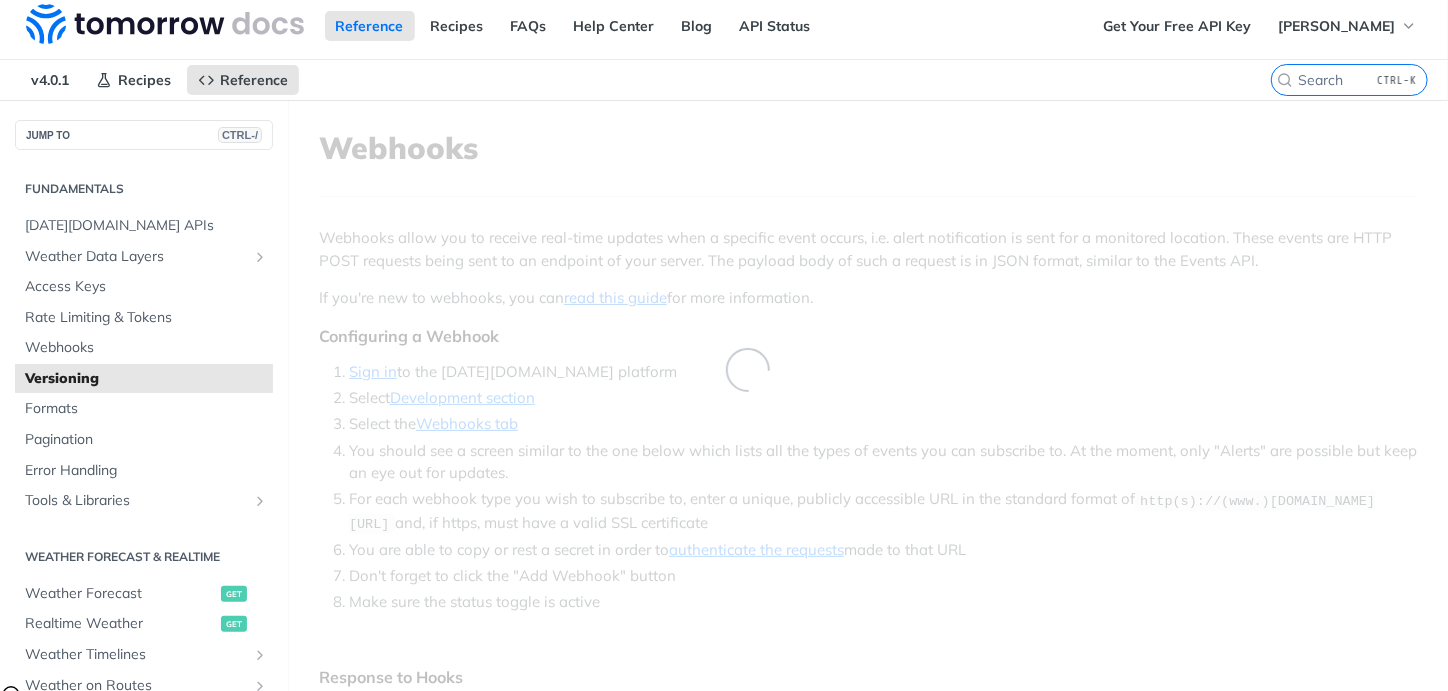 scroll, scrollTop: 0, scrollLeft: 0, axis: both 